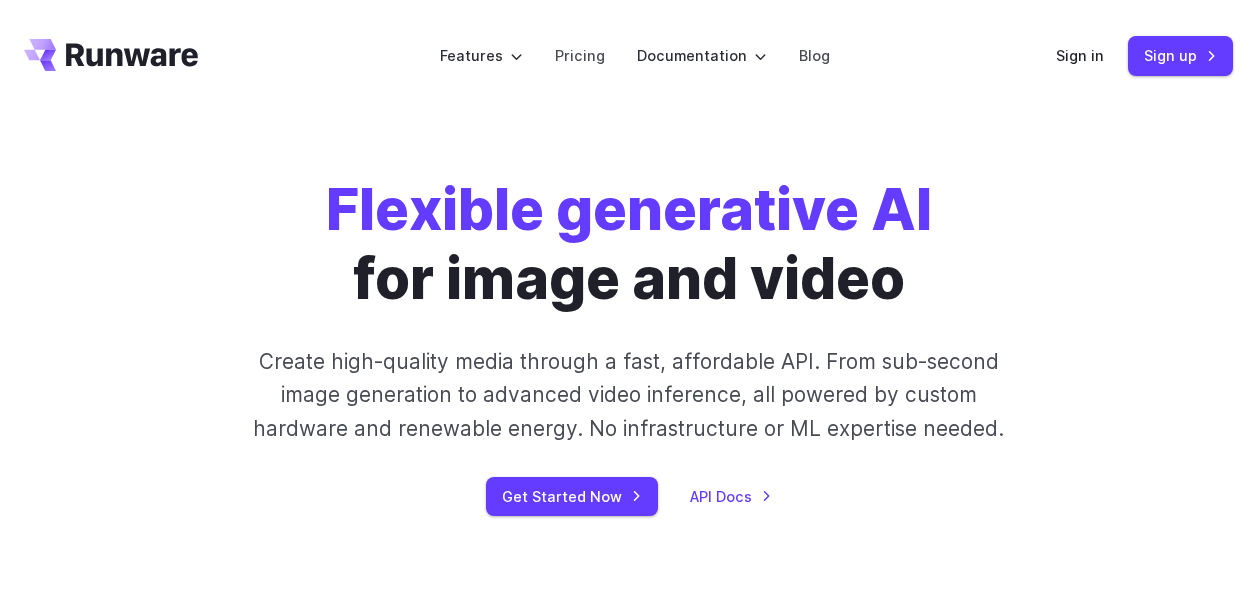 scroll, scrollTop: 0, scrollLeft: 0, axis: both 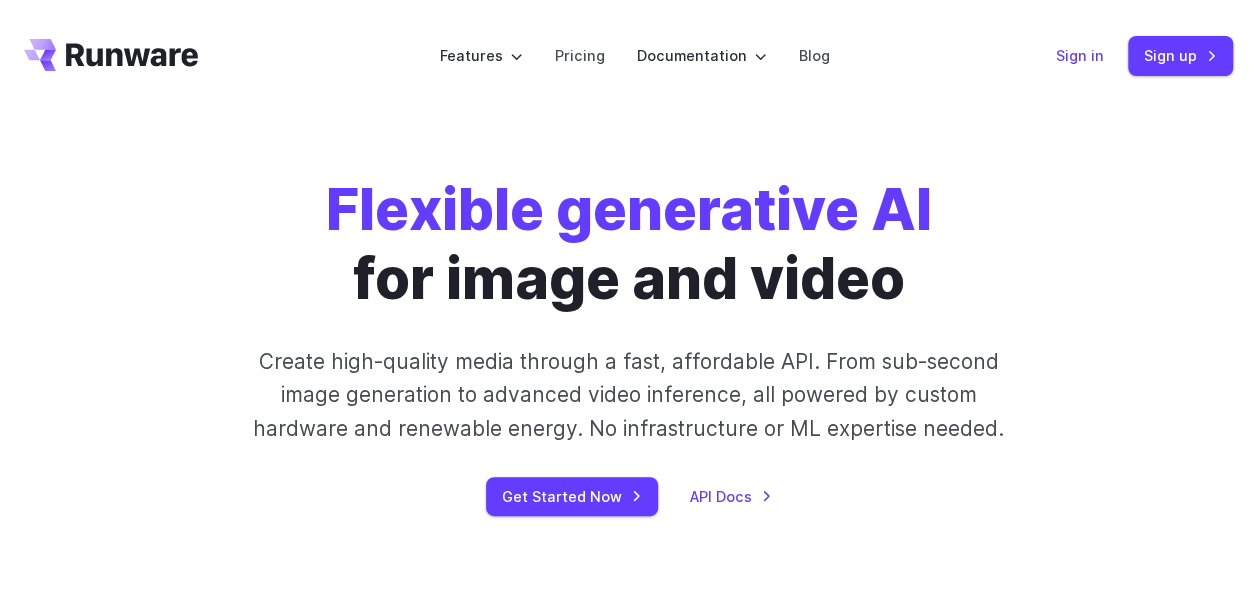 click on "Sign in" at bounding box center [1080, 55] 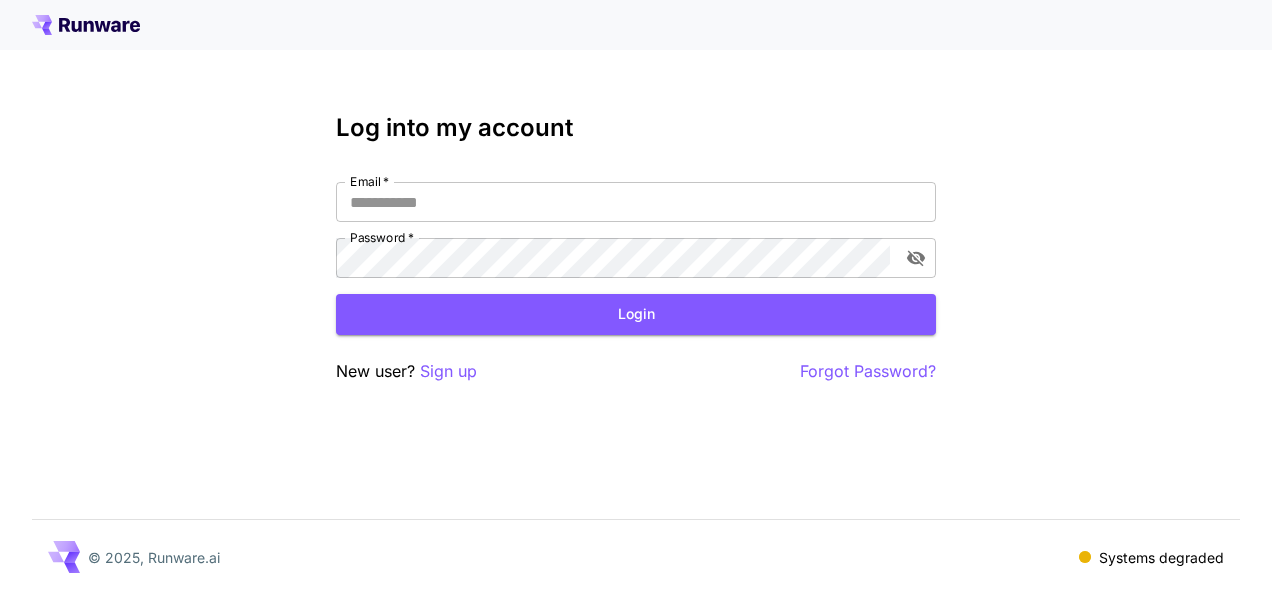 scroll, scrollTop: 0, scrollLeft: 0, axis: both 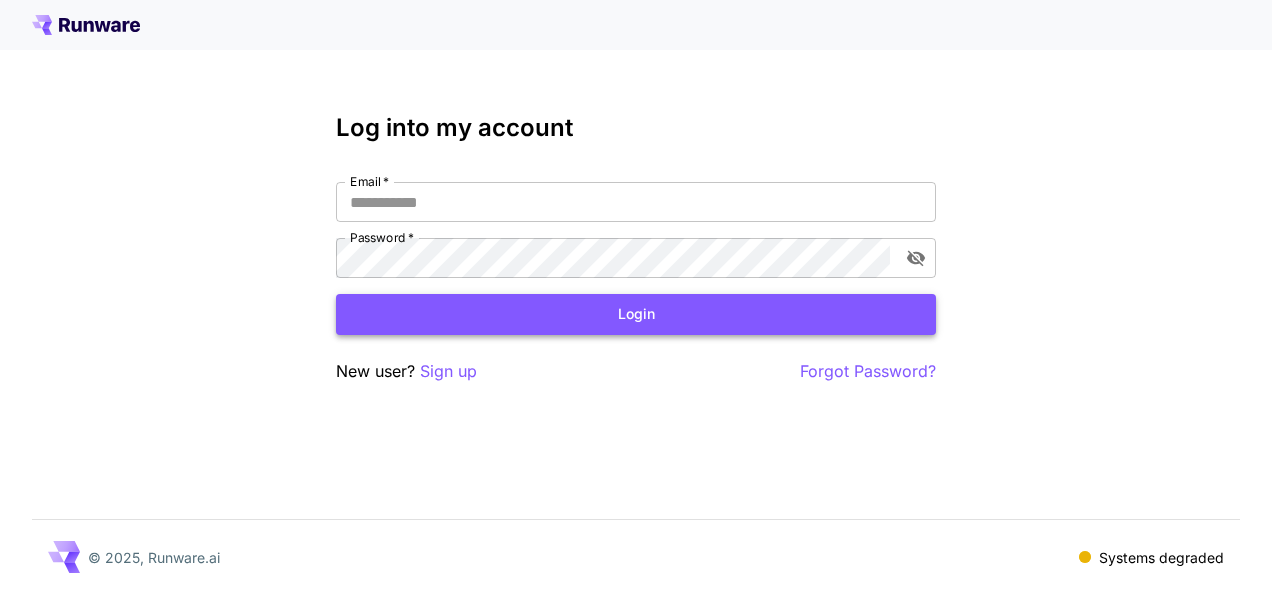 type on "**********" 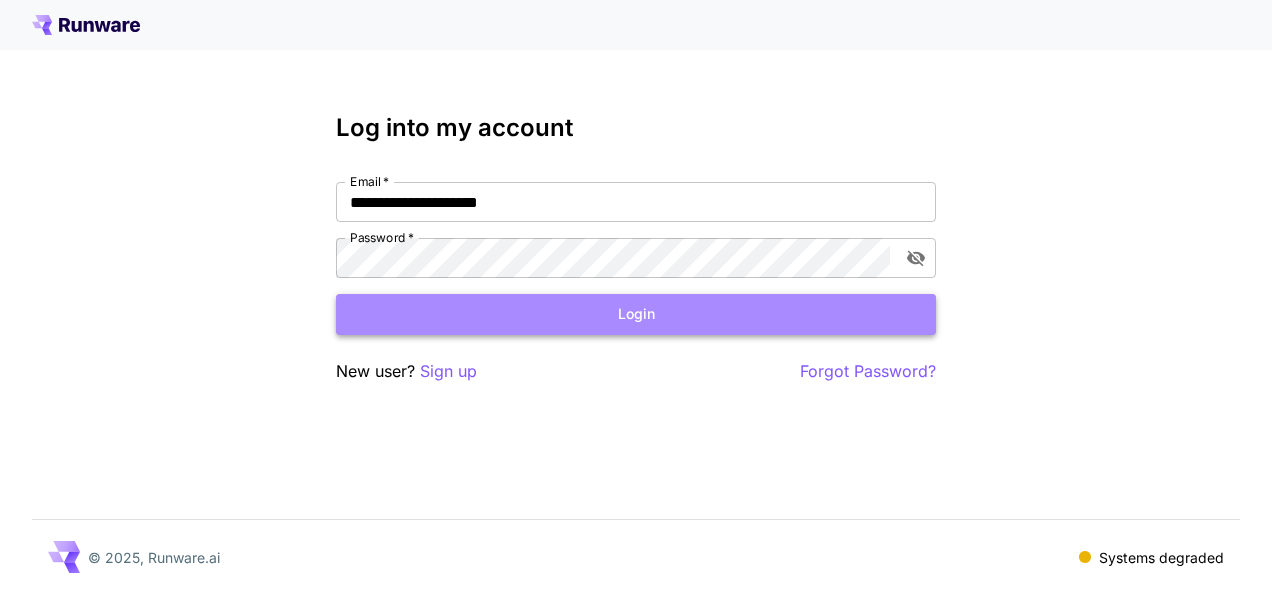 click on "Login" at bounding box center [636, 314] 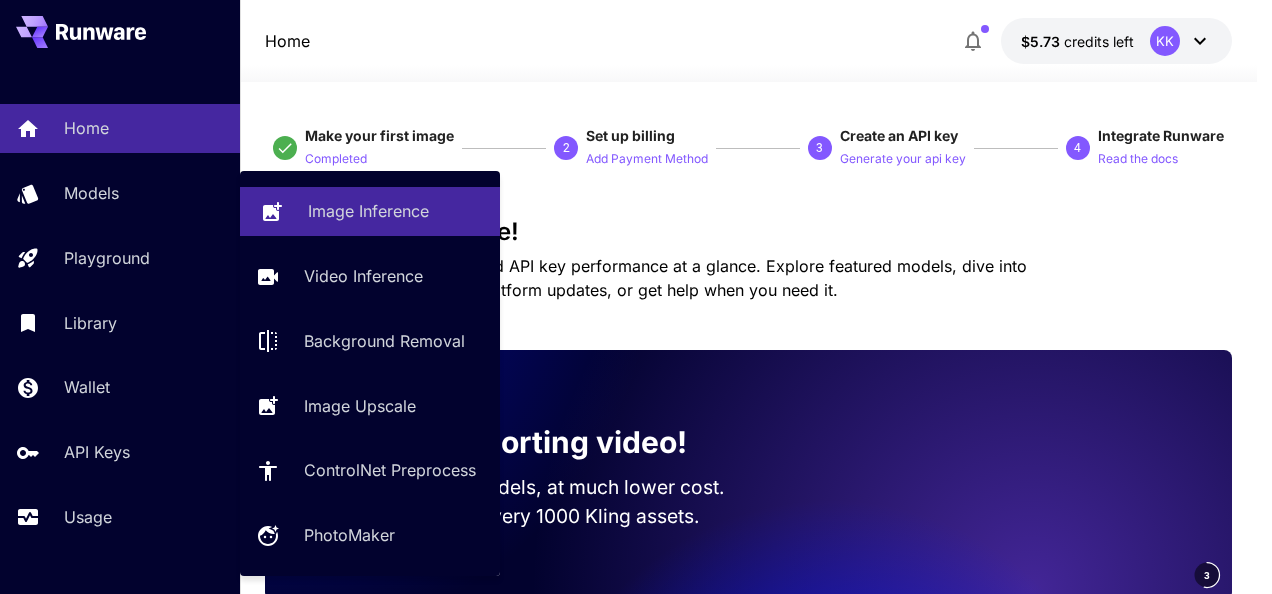 click on "Image Inference" at bounding box center (370, 211) 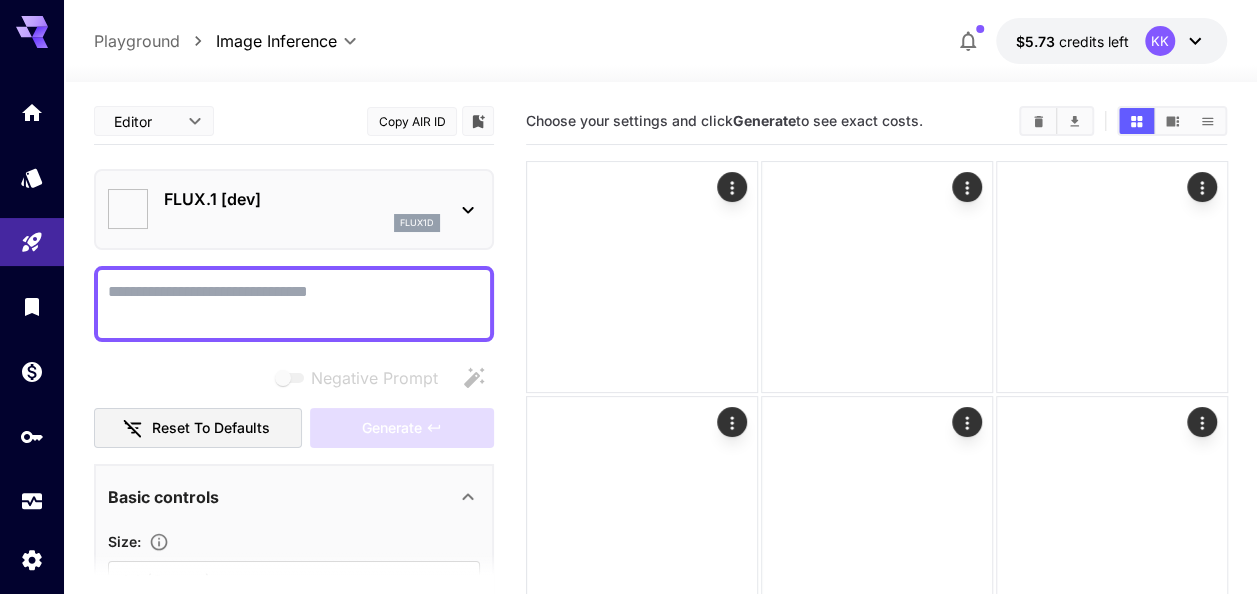 type on "**********" 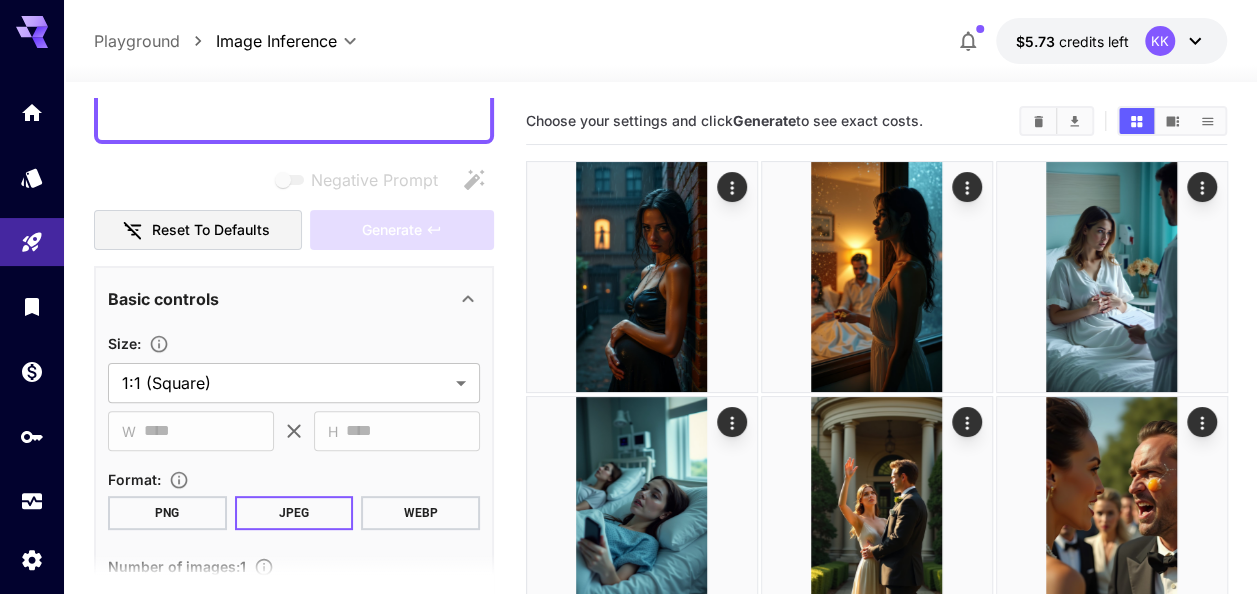 scroll, scrollTop: 200, scrollLeft: 0, axis: vertical 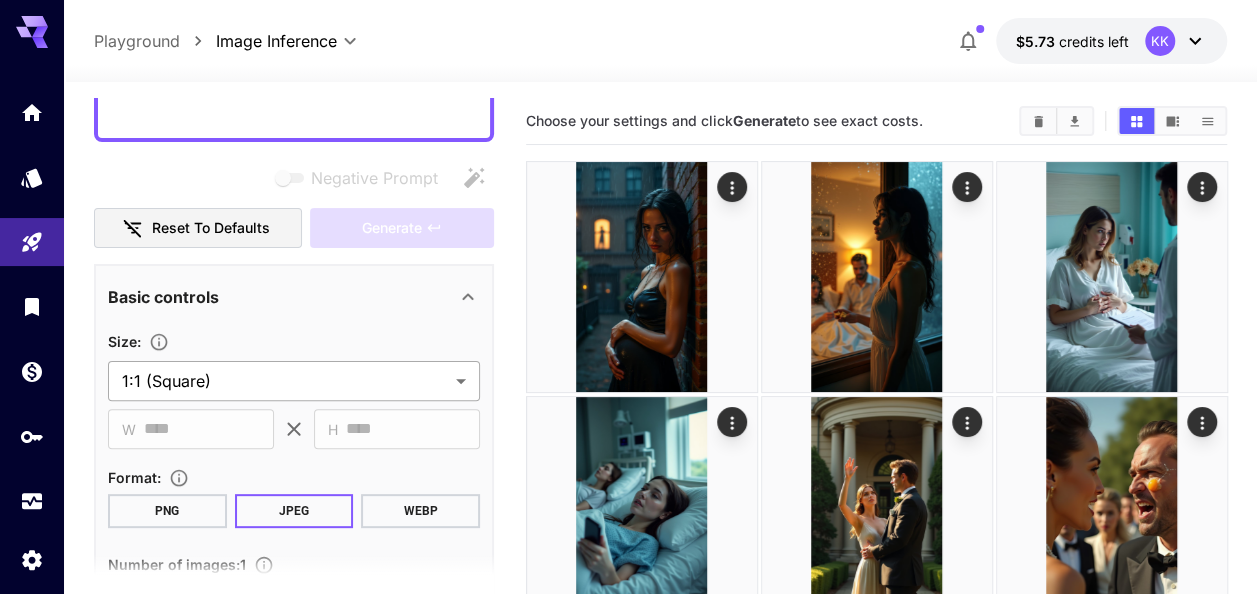 click on "**********" at bounding box center [628, 3631] 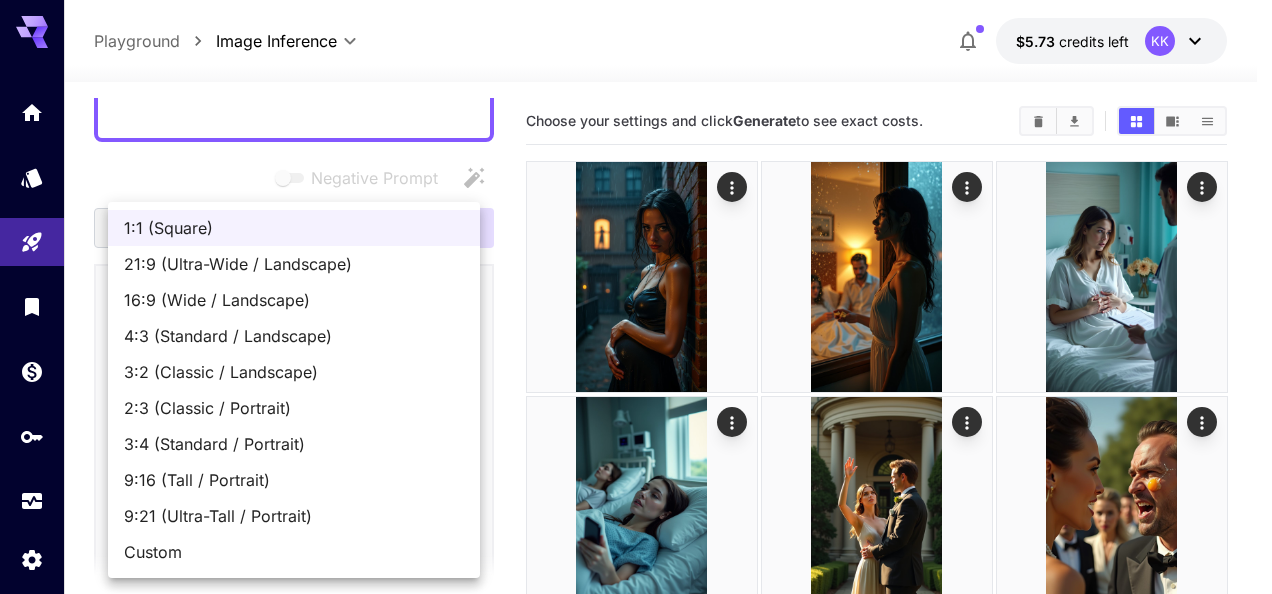 click on "9:16 (Tall / Portrait)" at bounding box center [294, 480] 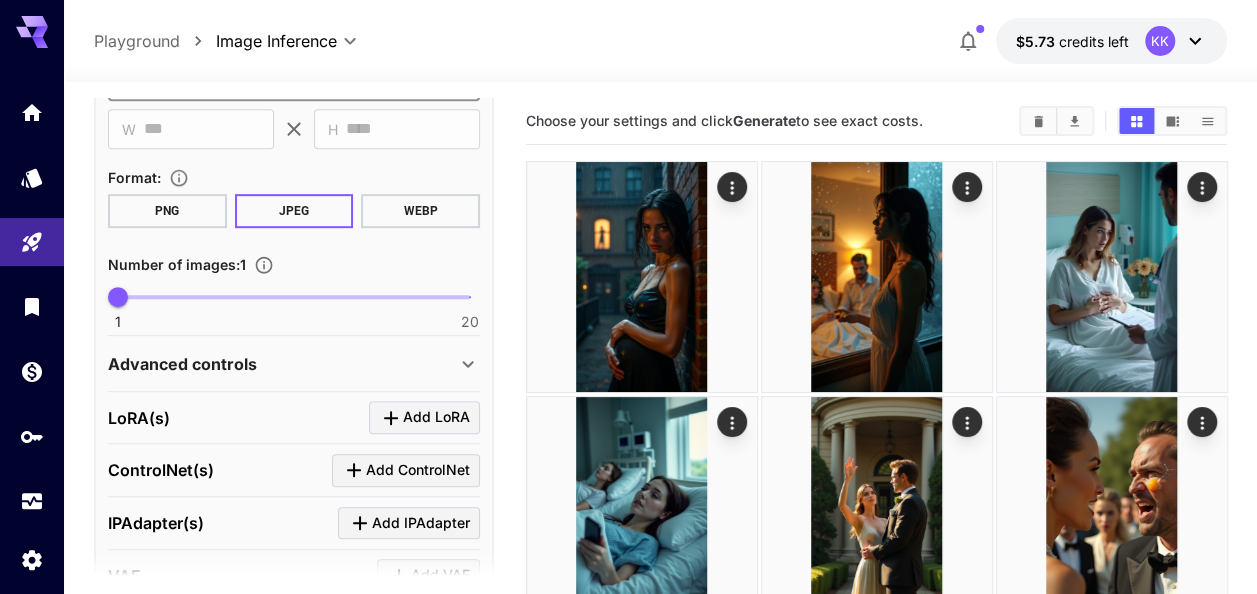 scroll, scrollTop: 600, scrollLeft: 0, axis: vertical 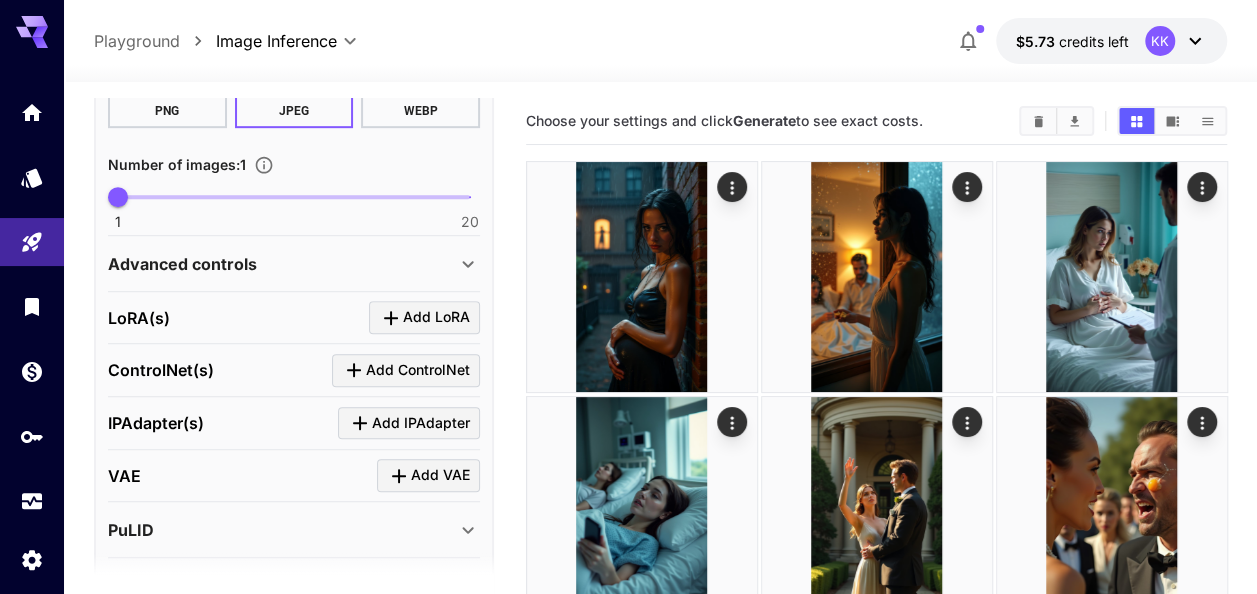 click on "Advanced controls" at bounding box center (182, 264) 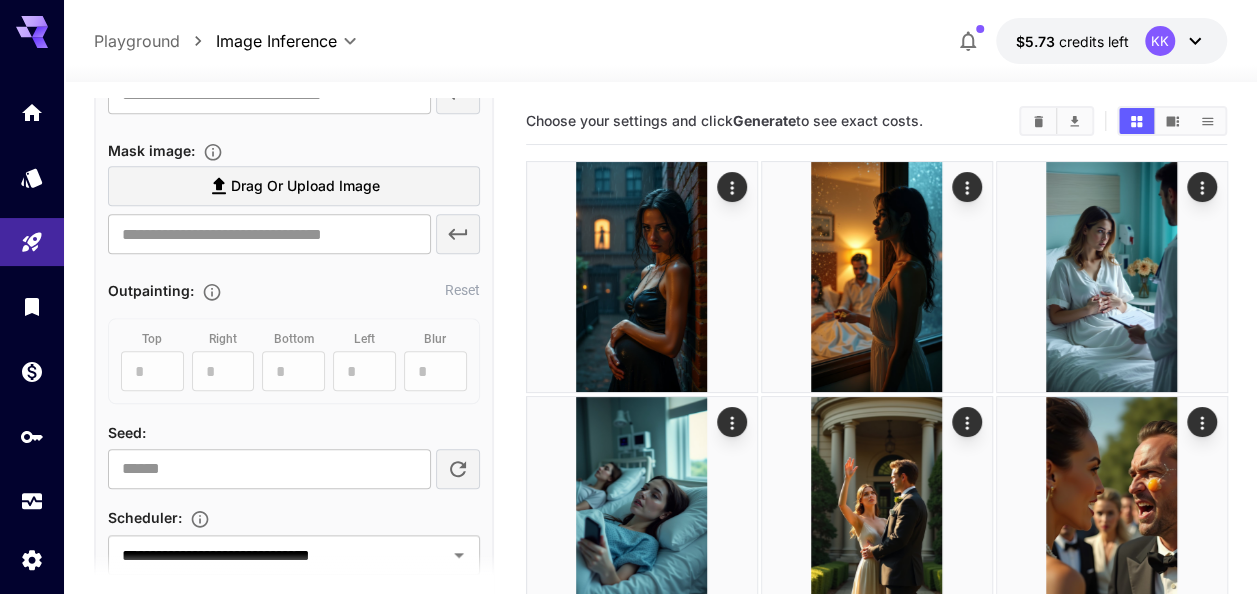 scroll, scrollTop: 1000, scrollLeft: 0, axis: vertical 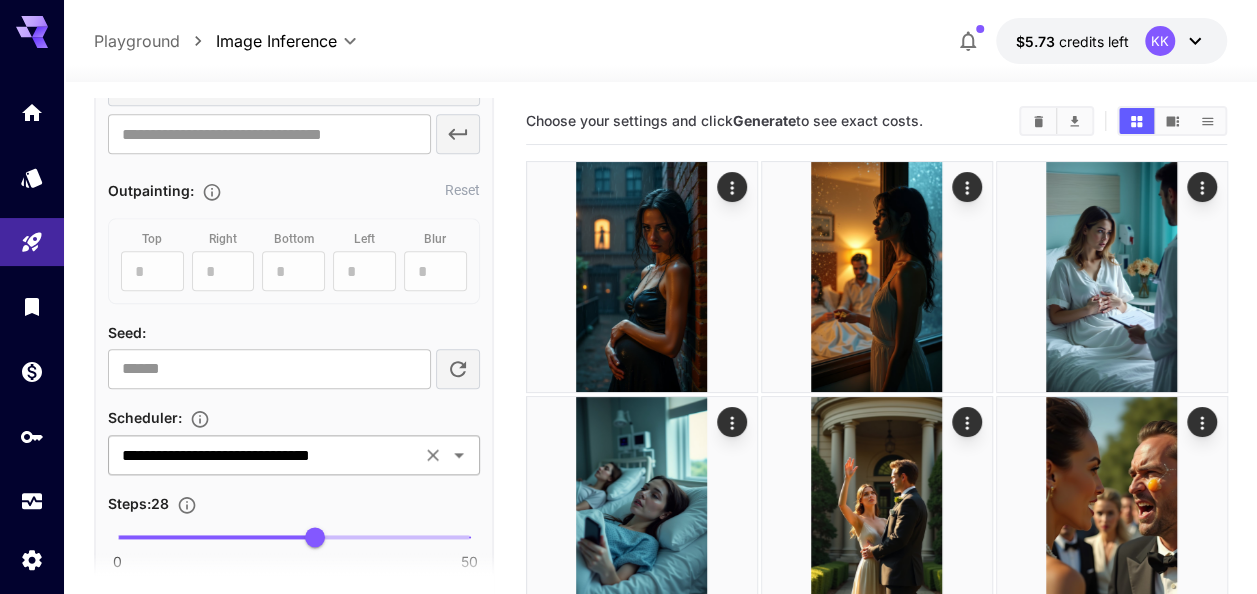 click on "**********" at bounding box center (264, 455) 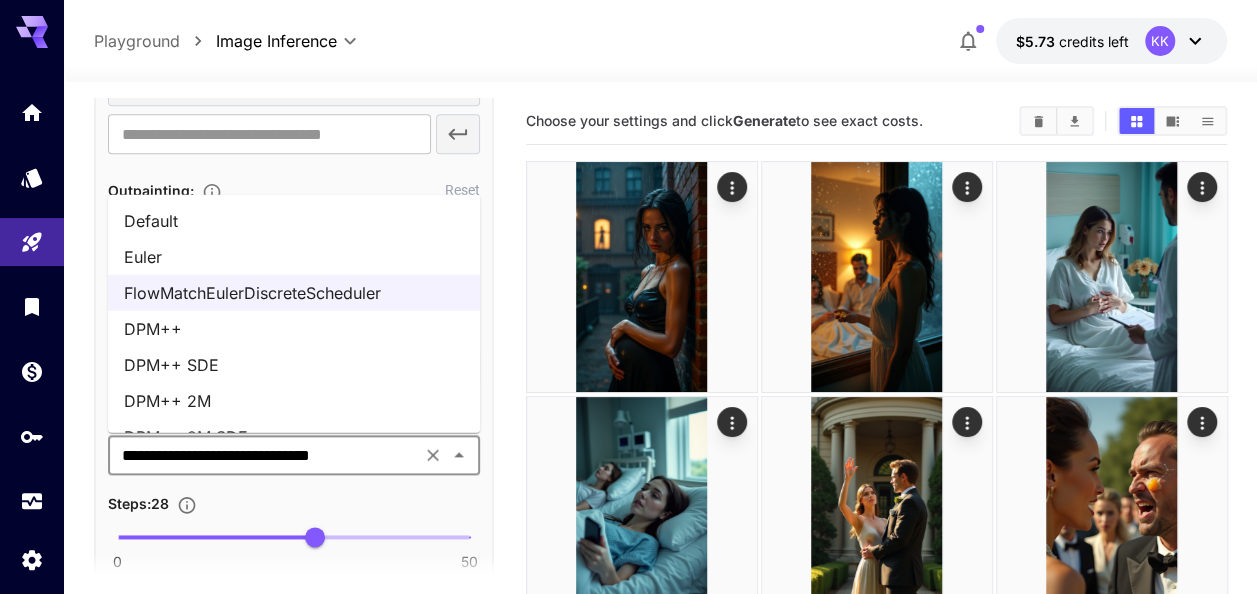 scroll, scrollTop: 66, scrollLeft: 0, axis: vertical 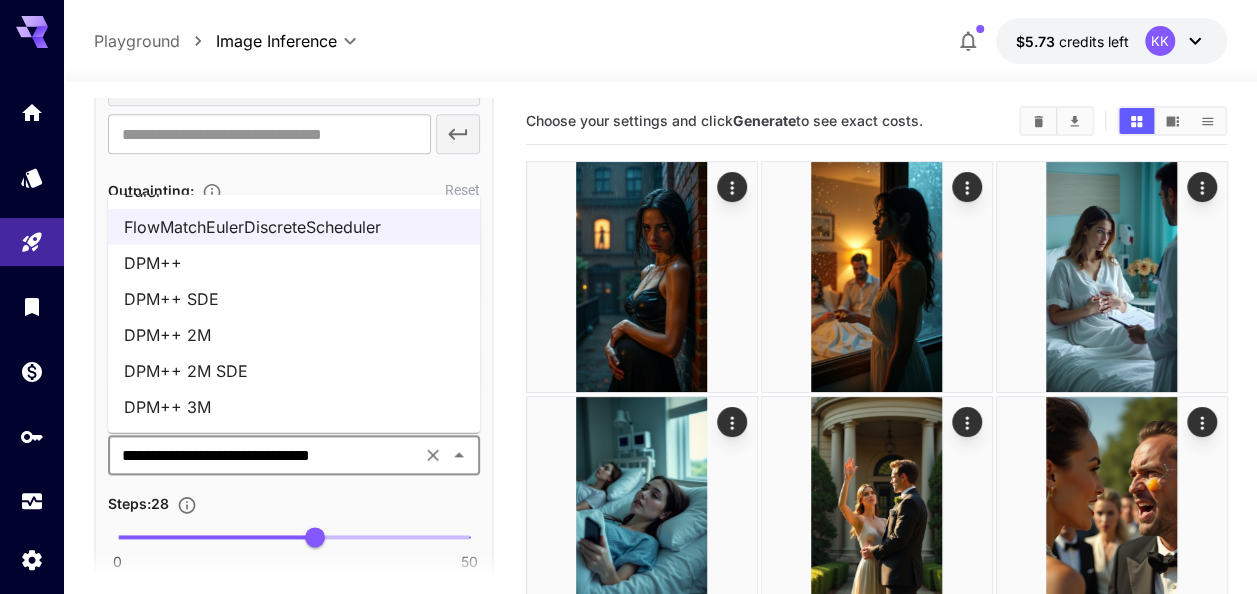 click on "DPM++ 3M" at bounding box center [294, 407] 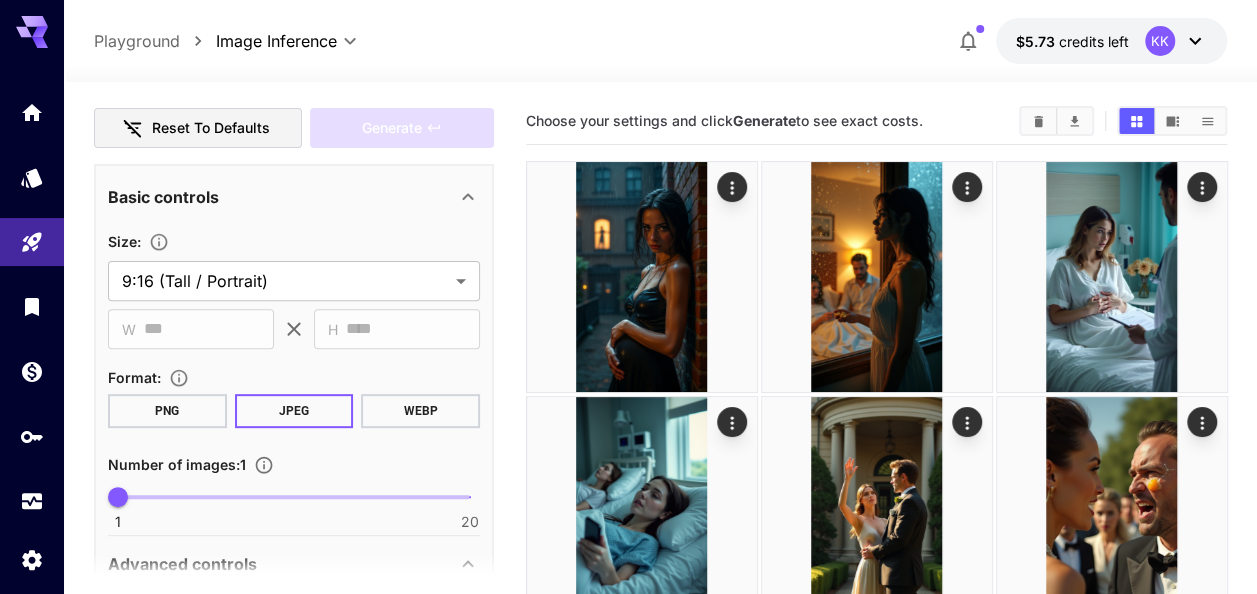 scroll, scrollTop: 0, scrollLeft: 0, axis: both 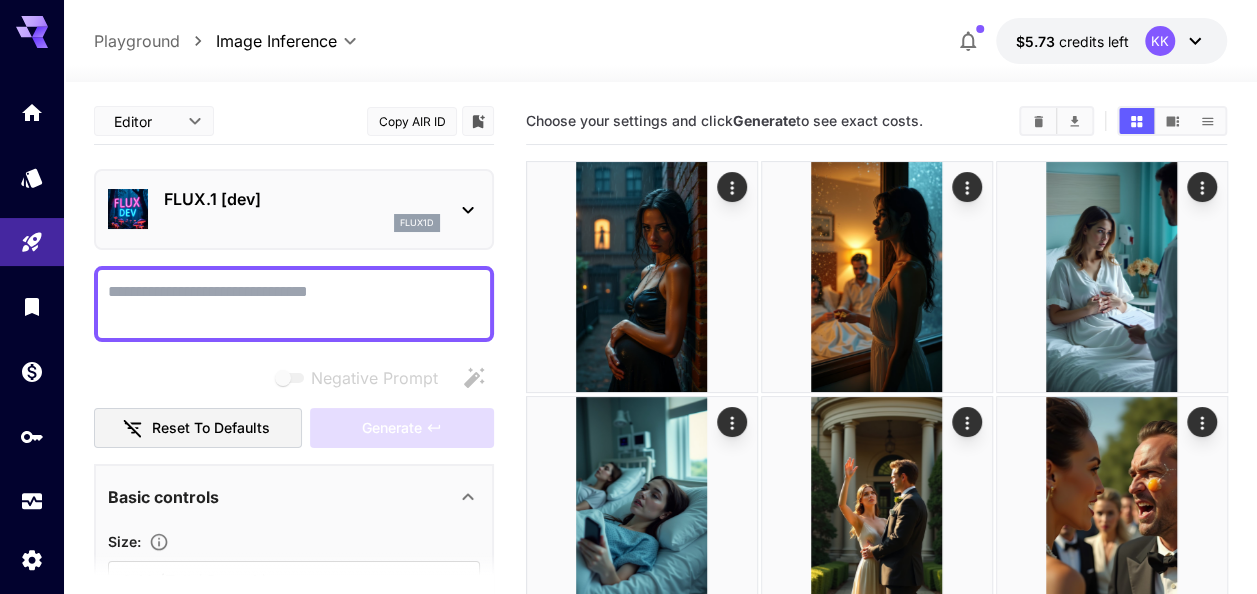 click on "Negative Prompt" at bounding box center [294, 304] 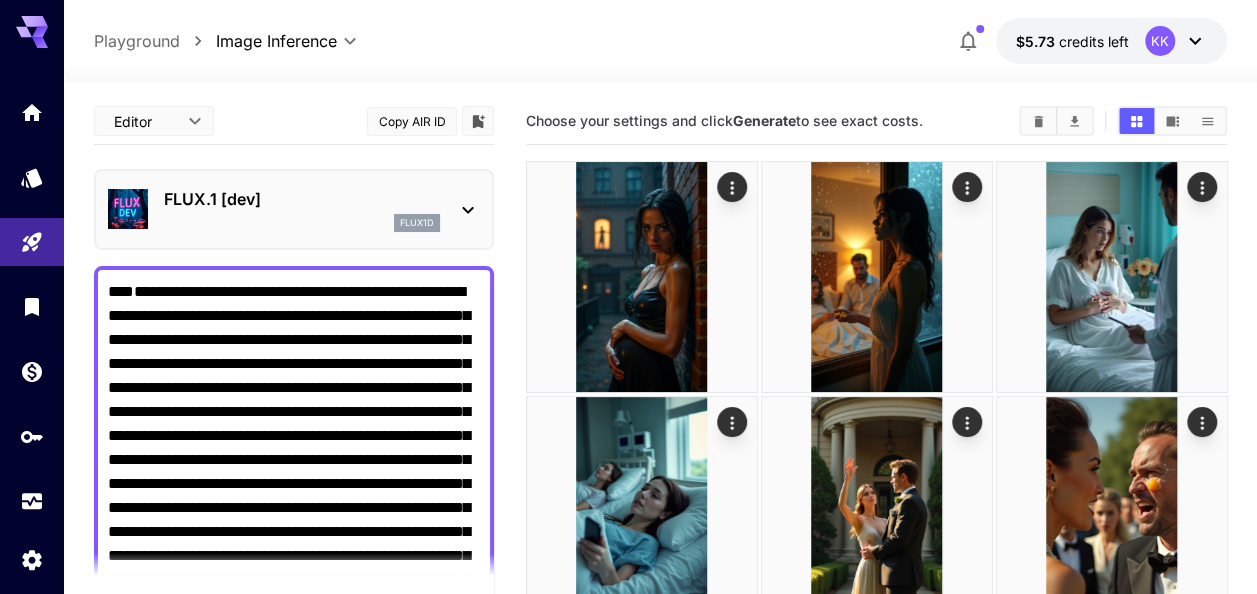 scroll, scrollTop: 8, scrollLeft: 0, axis: vertical 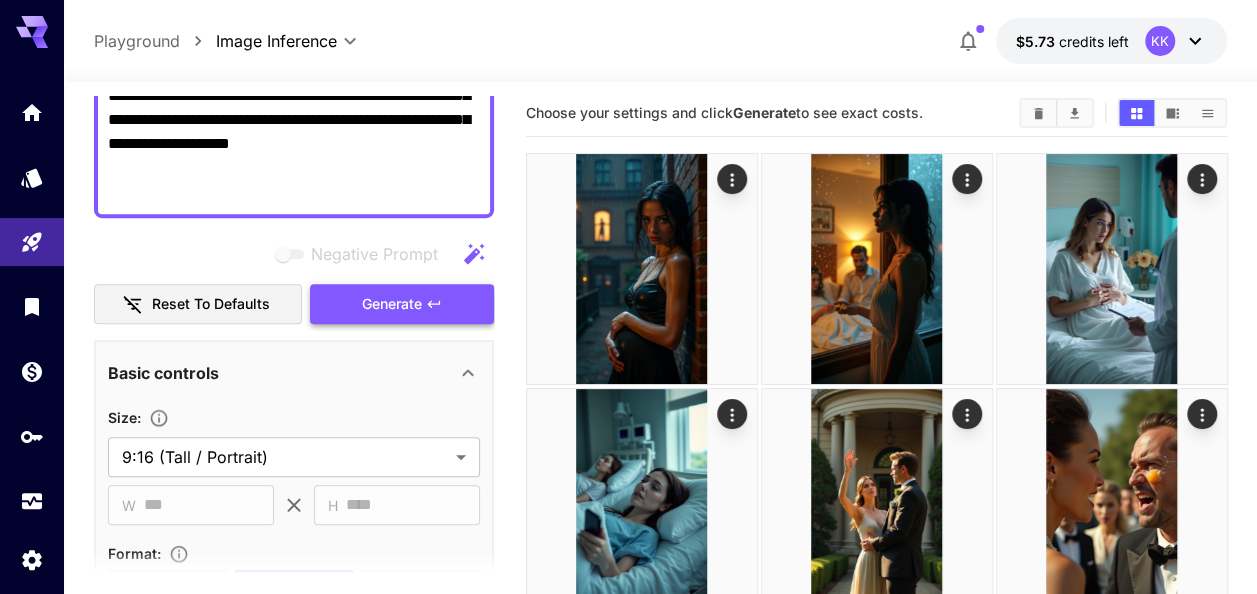 click on "Generate" at bounding box center [392, 304] 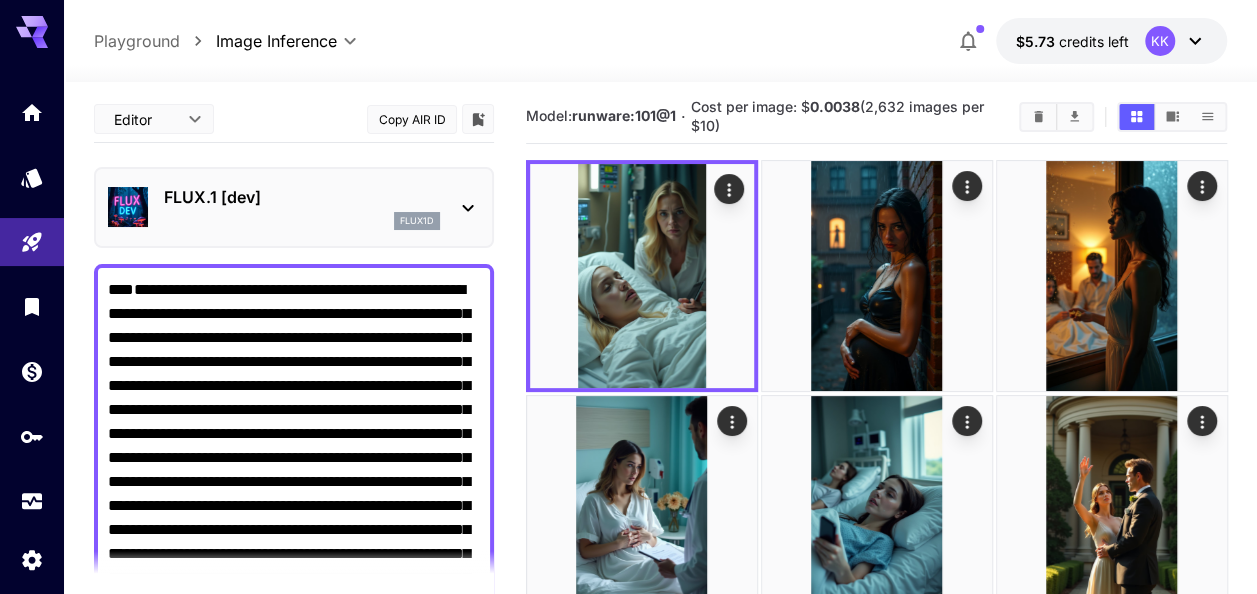 scroll, scrollTop: 200, scrollLeft: 0, axis: vertical 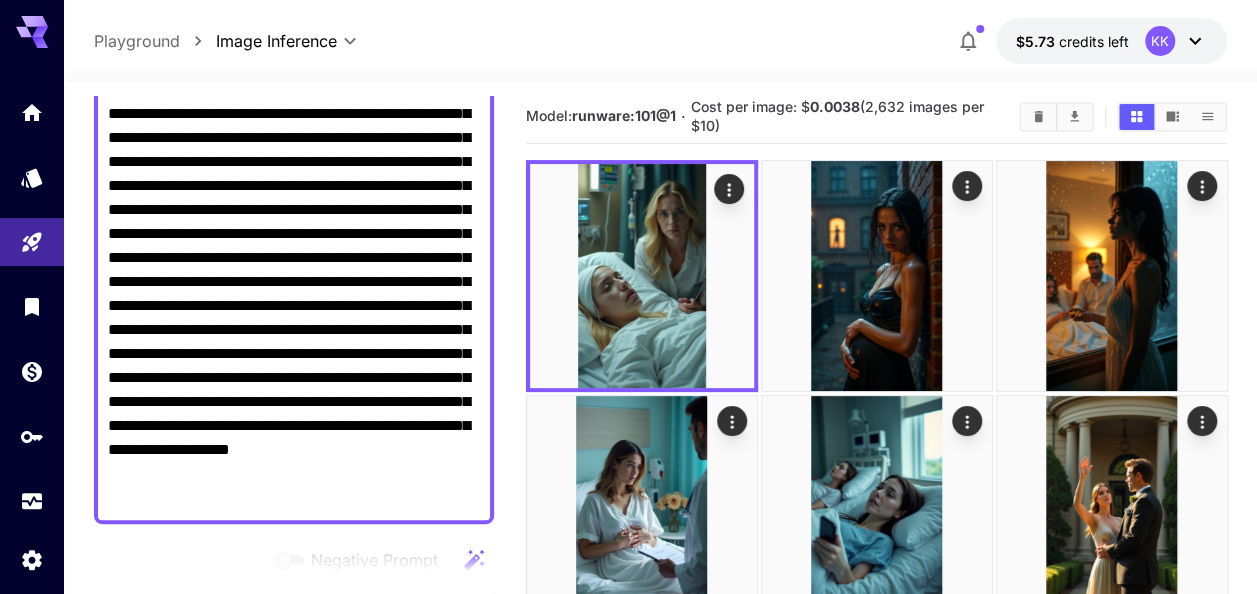 drag, startPoint x: 456, startPoint y: 501, endPoint x: 108, endPoint y: 74, distance: 550.84753 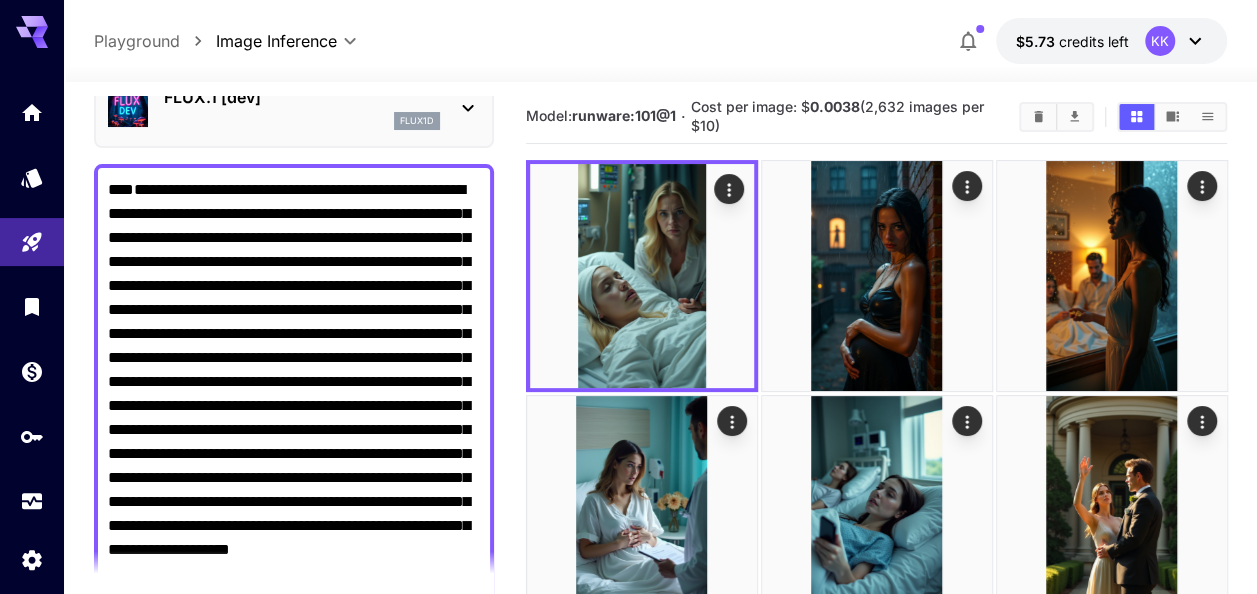 paste 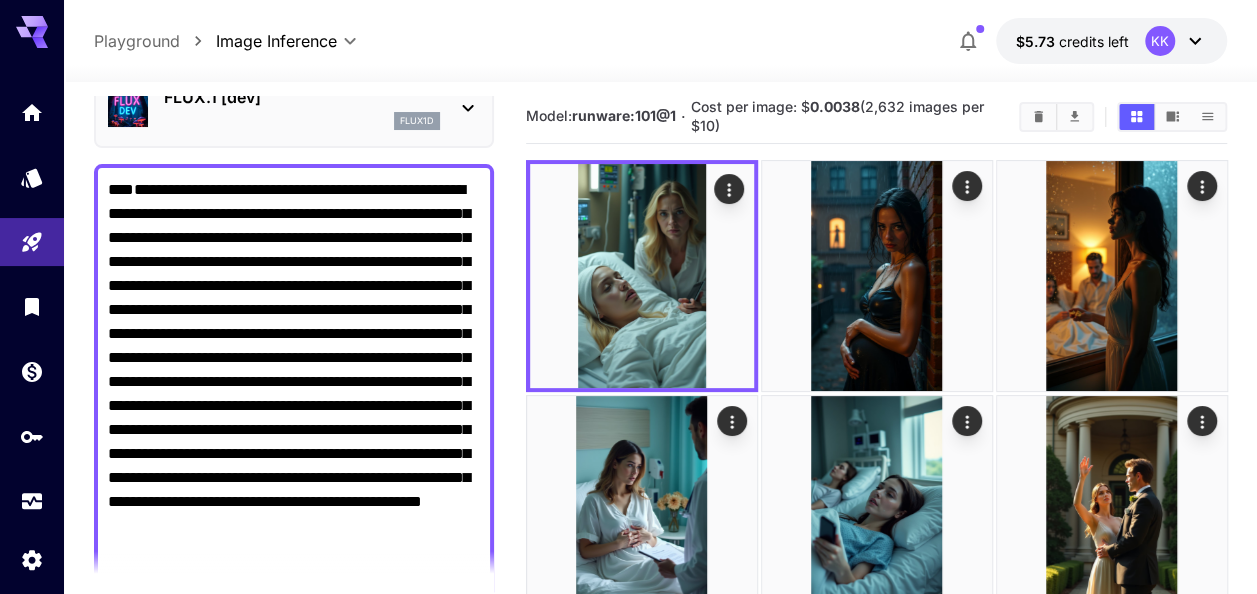 scroll, scrollTop: 500, scrollLeft: 0, axis: vertical 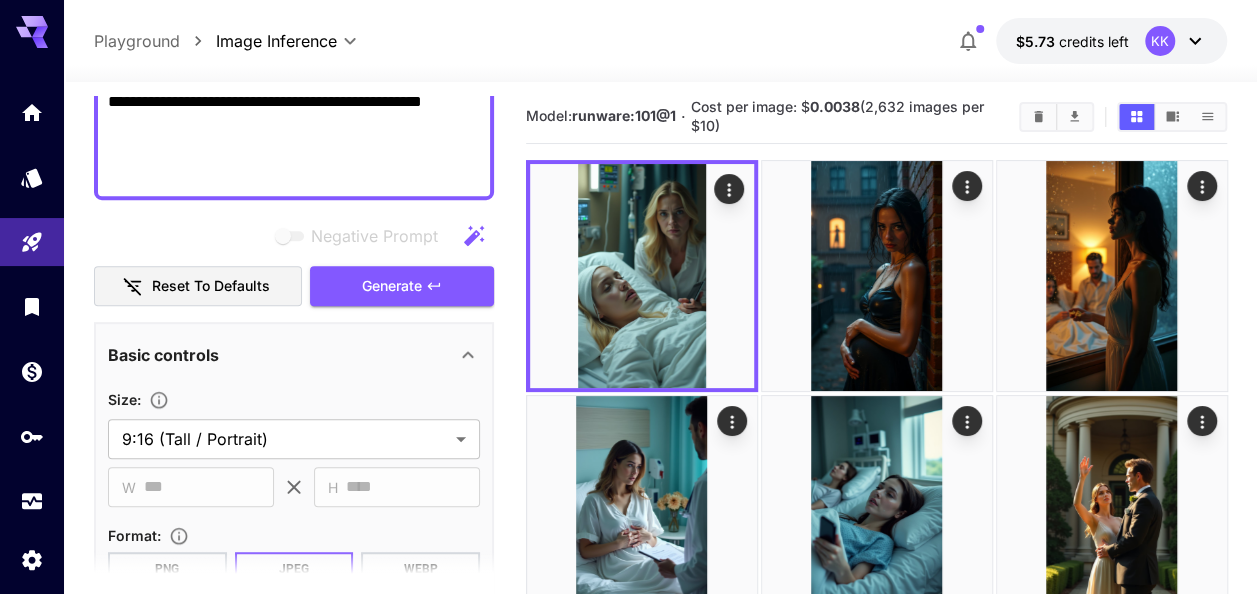 click on "Negative Prompt Reset to defaults Generate" at bounding box center [294, 261] 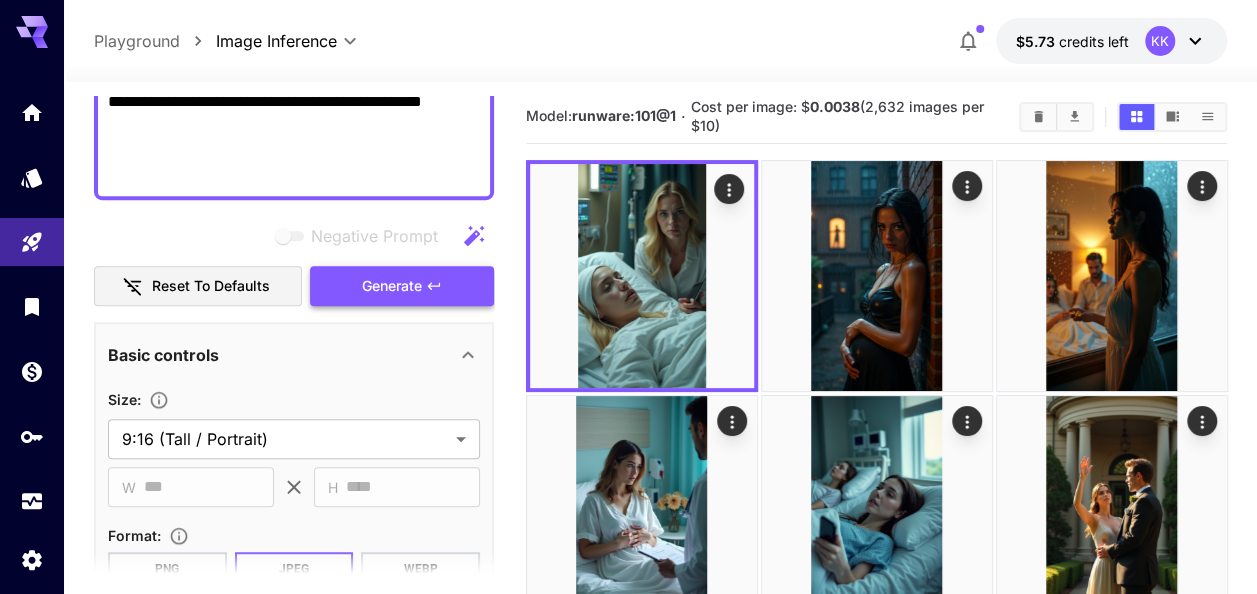 click on "Generate" at bounding box center (392, 286) 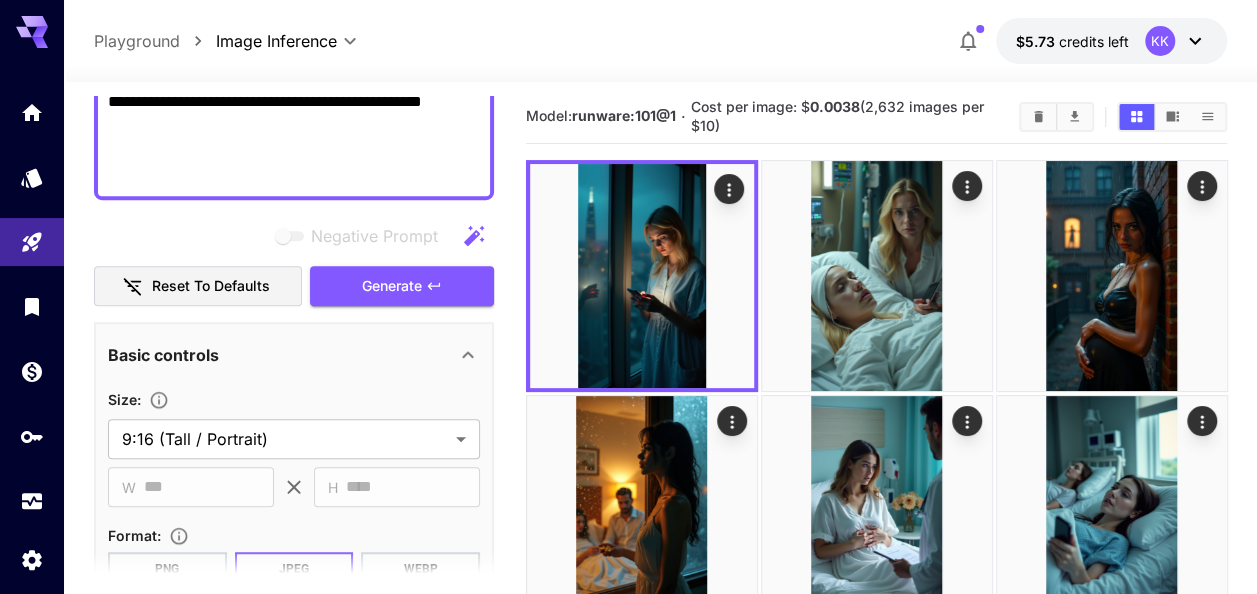scroll, scrollTop: 0, scrollLeft: 0, axis: both 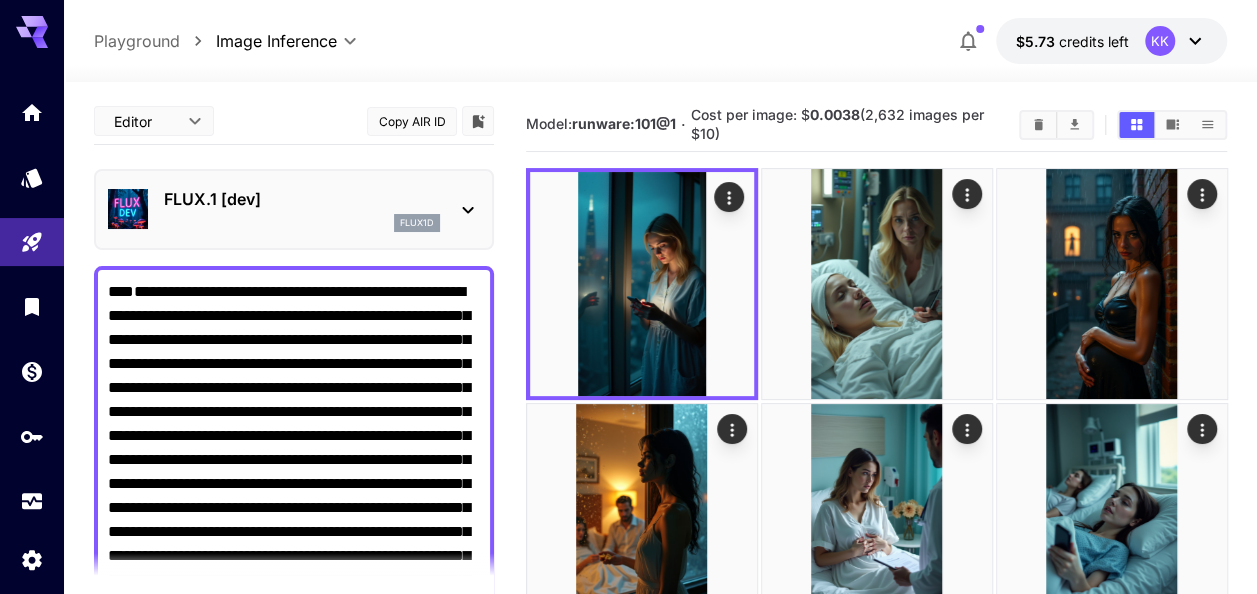 drag, startPoint x: 394, startPoint y: 174, endPoint x: 82, endPoint y: 18, distance: 348.8266 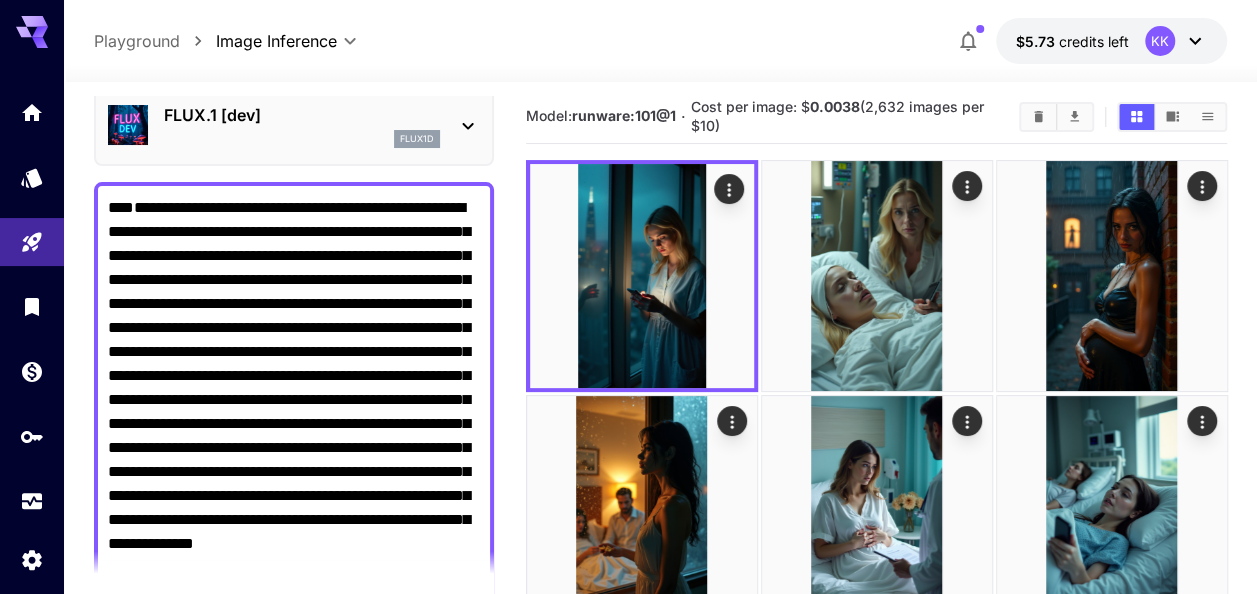 scroll, scrollTop: 482, scrollLeft: 0, axis: vertical 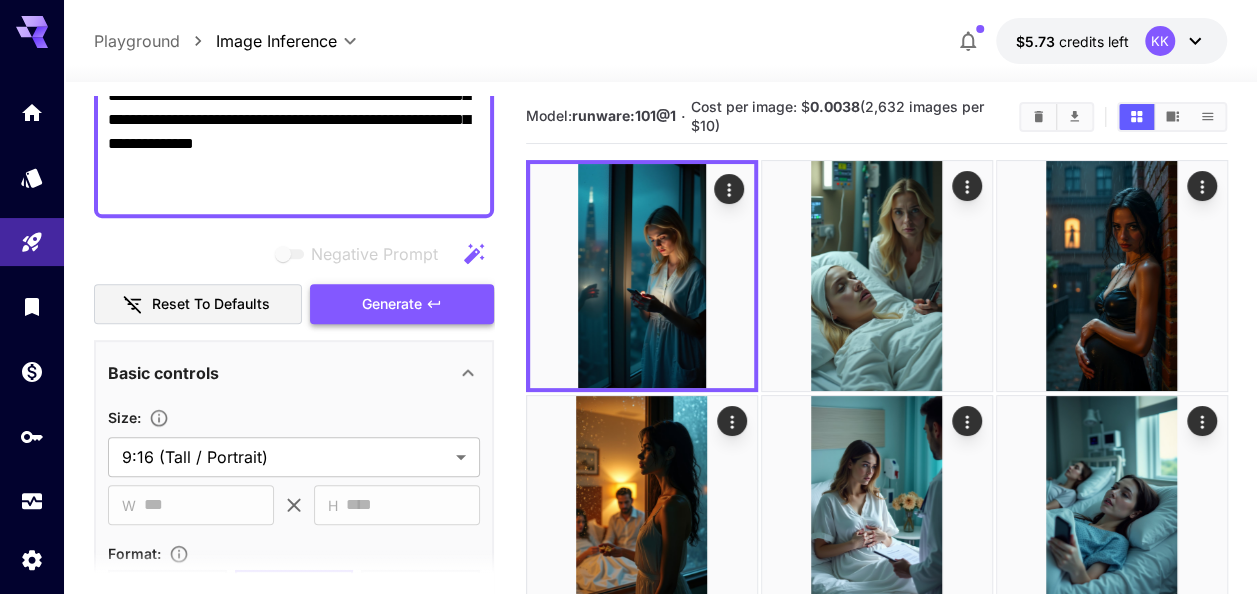 click 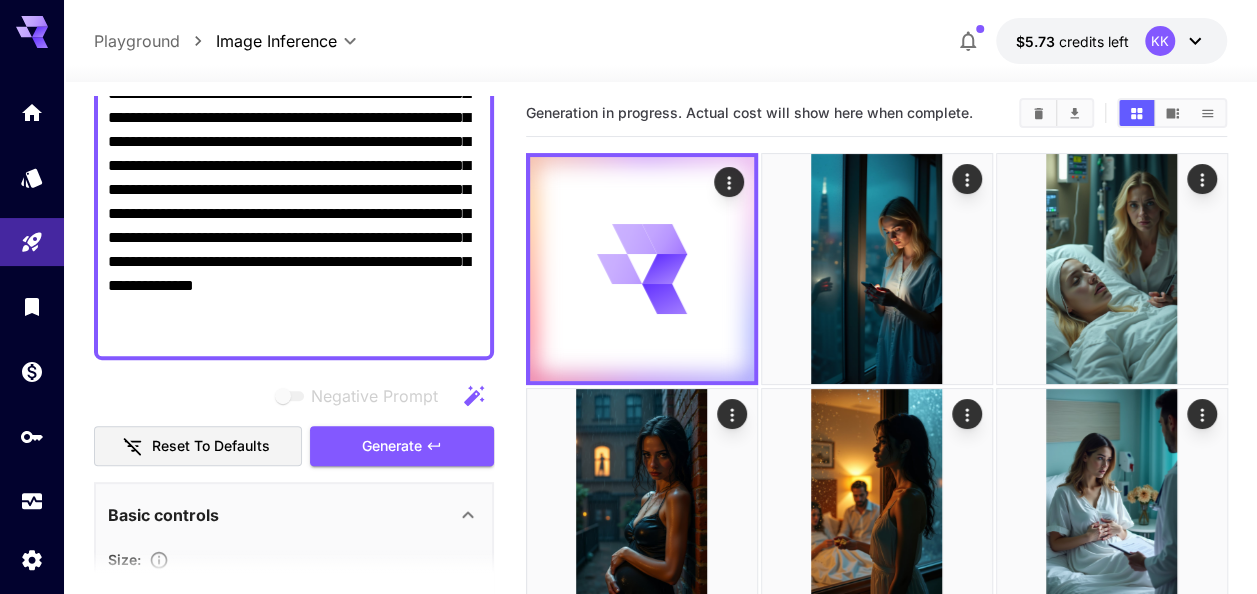 scroll, scrollTop: 282, scrollLeft: 0, axis: vertical 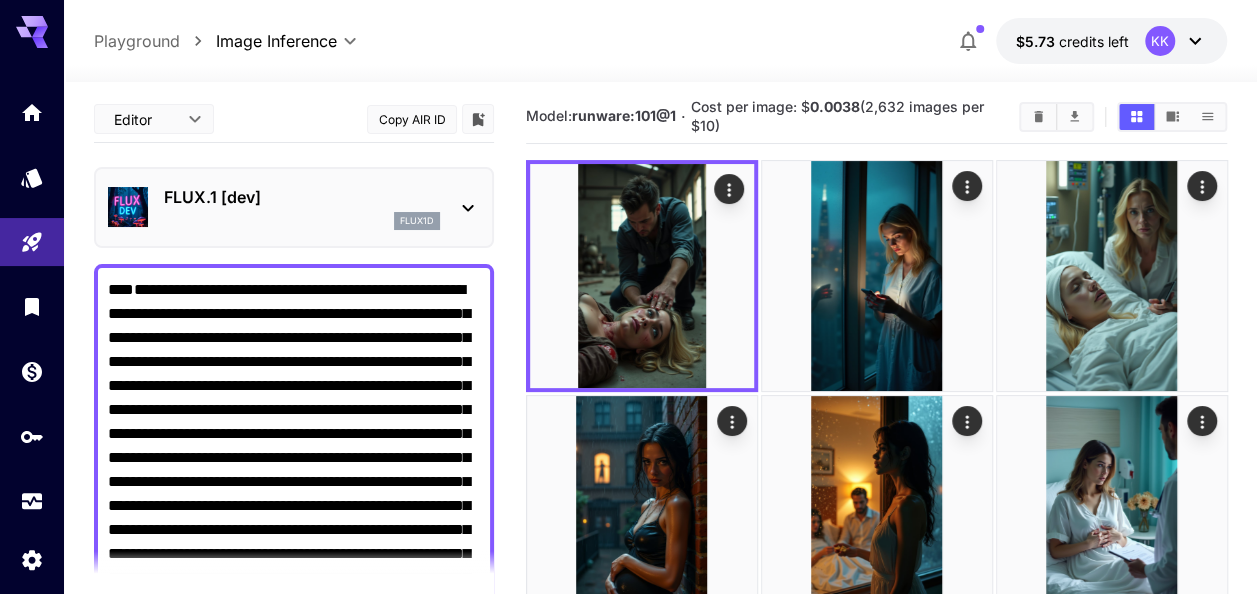 drag, startPoint x: 438, startPoint y: 396, endPoint x: 105, endPoint y: 46, distance: 483.10352 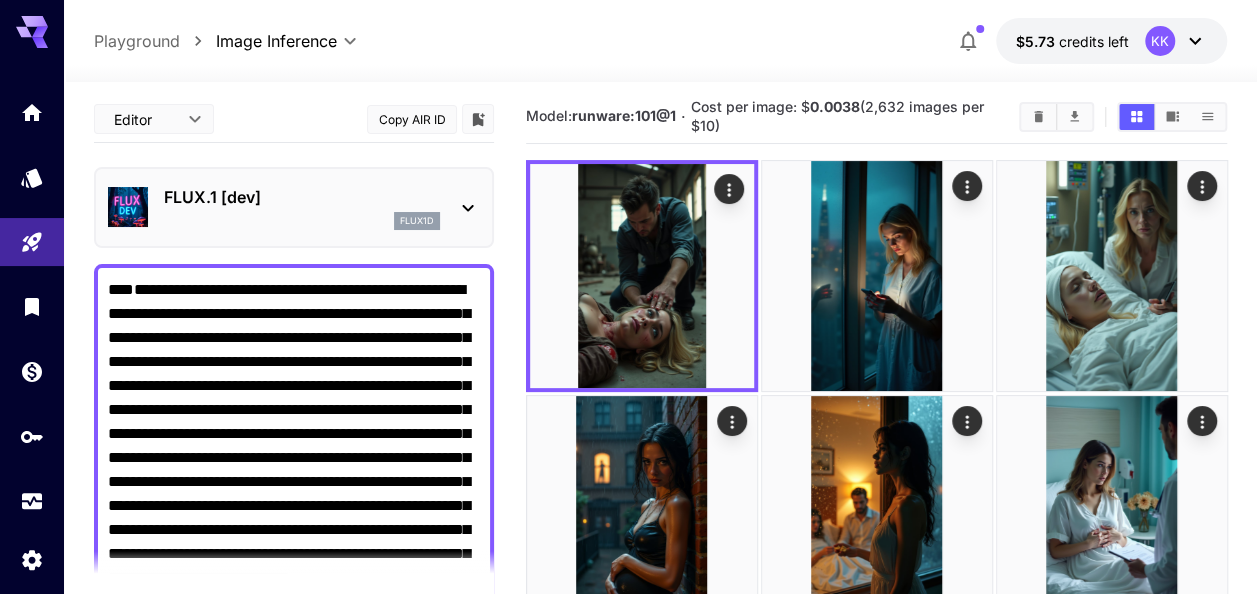 scroll, scrollTop: 15, scrollLeft: 0, axis: vertical 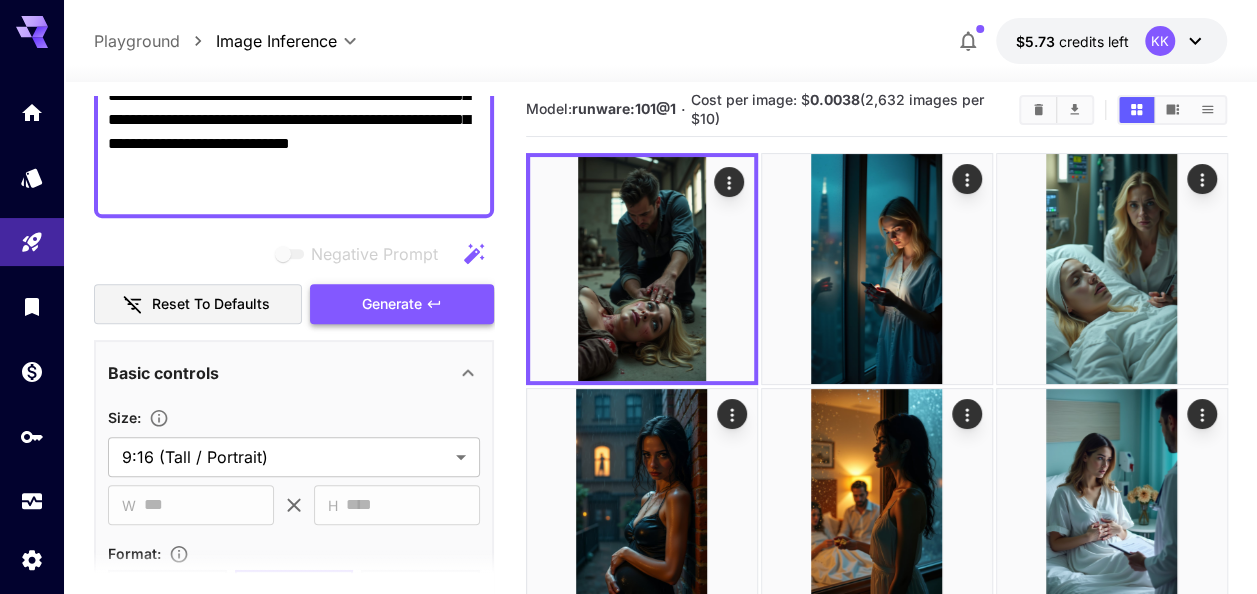 click on "Generate" at bounding box center (402, 304) 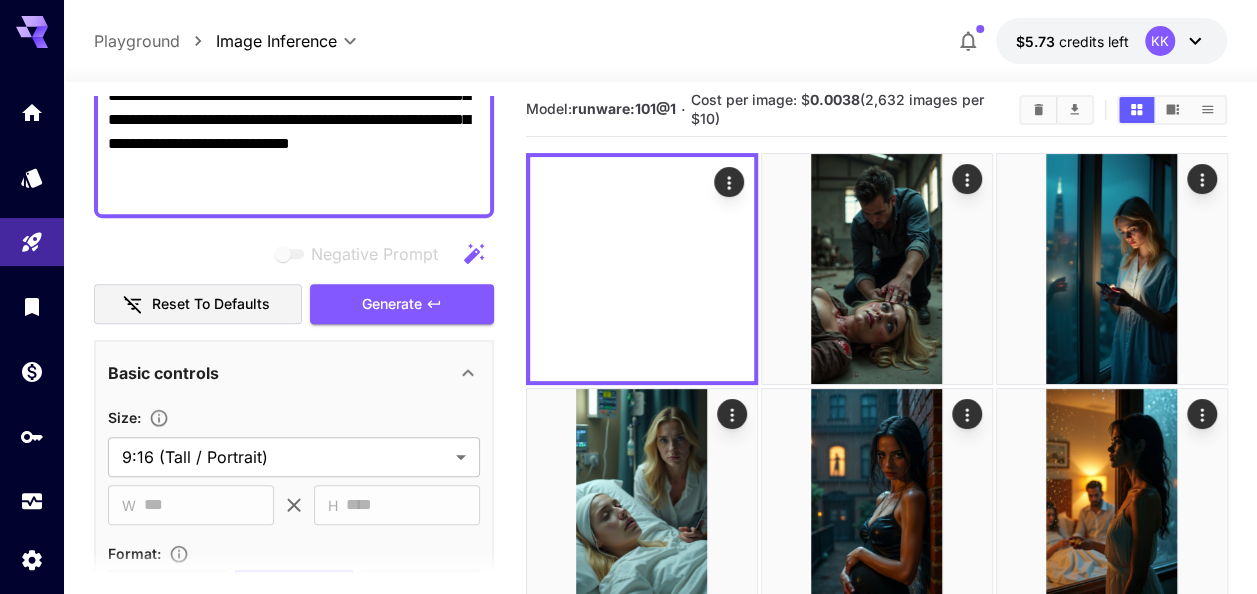 click on "**********" at bounding box center [294, 24] 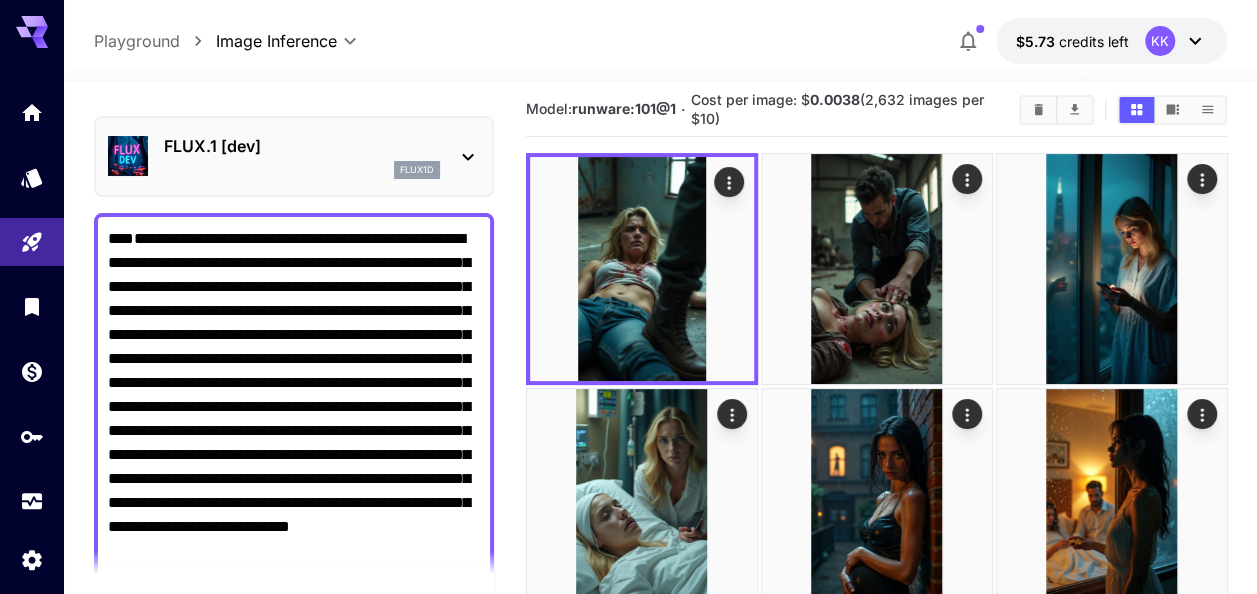 scroll, scrollTop: 0, scrollLeft: 0, axis: both 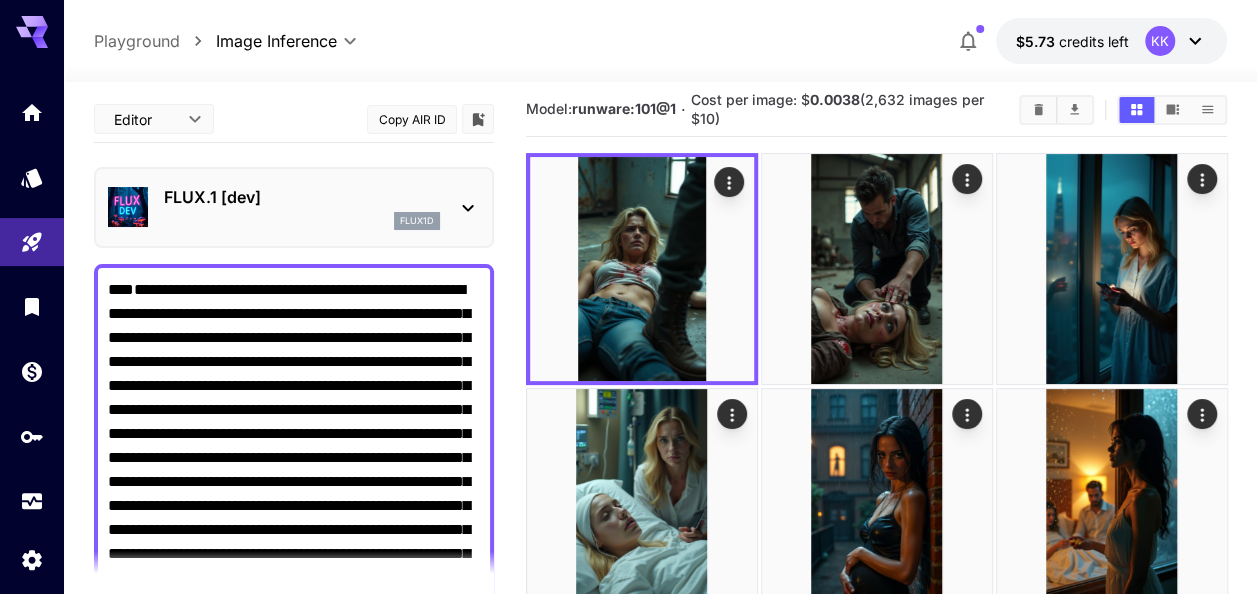 drag, startPoint x: 314, startPoint y: 181, endPoint x: 116, endPoint y: 42, distance: 241.9194 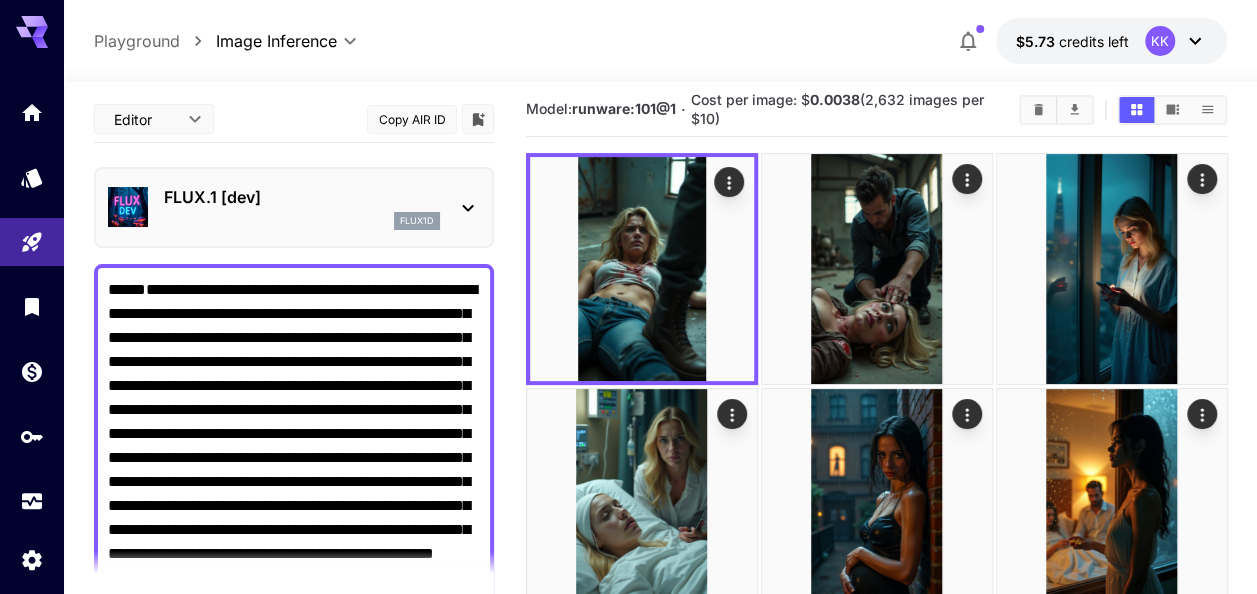 scroll, scrollTop: 22, scrollLeft: 0, axis: vertical 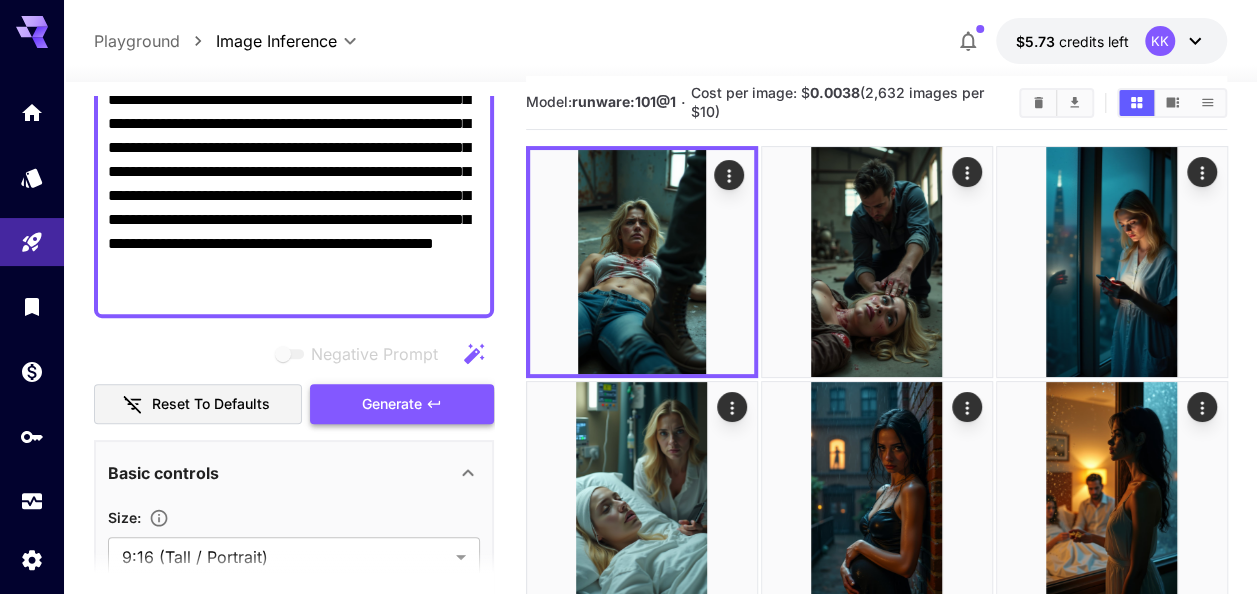 type on "**********" 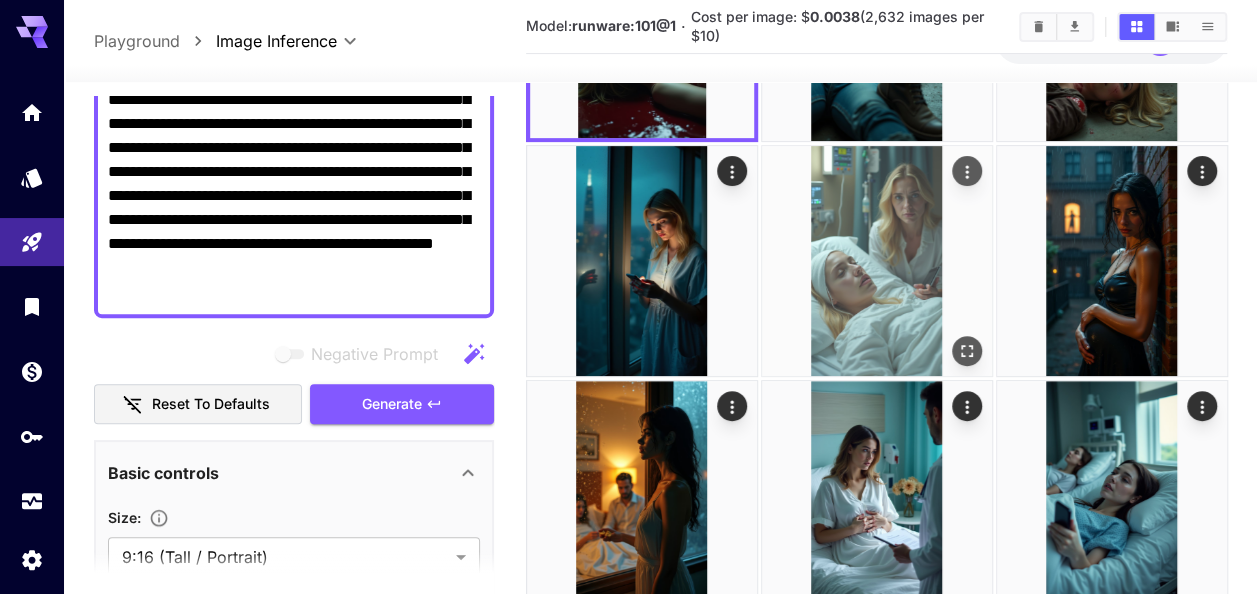 scroll, scrollTop: 122, scrollLeft: 0, axis: vertical 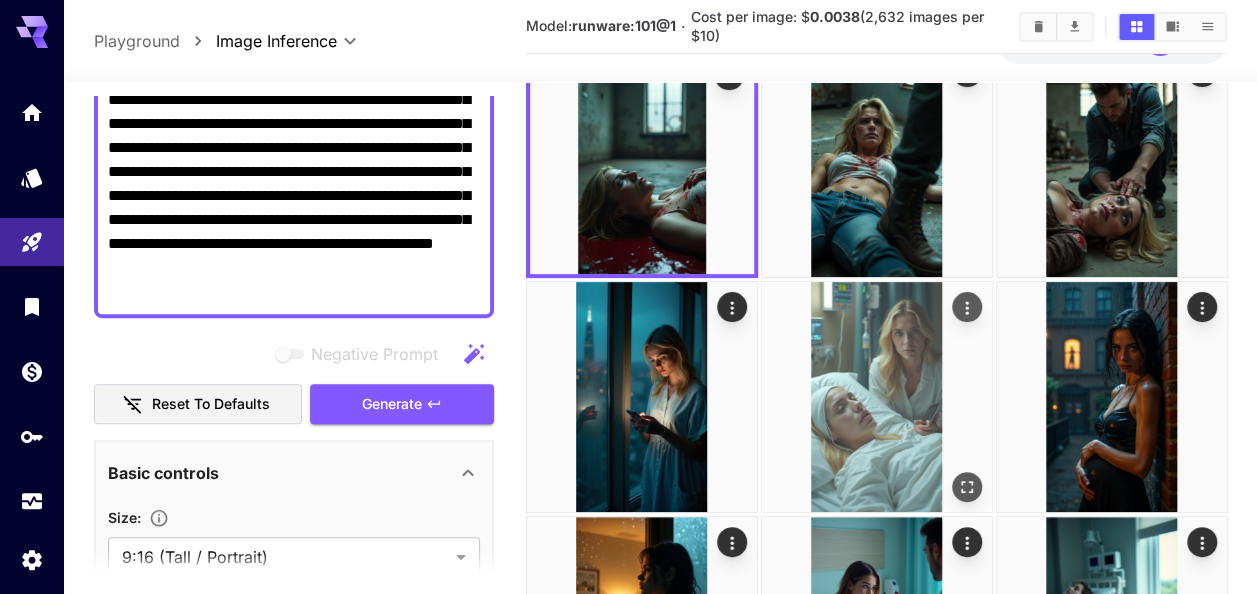 click 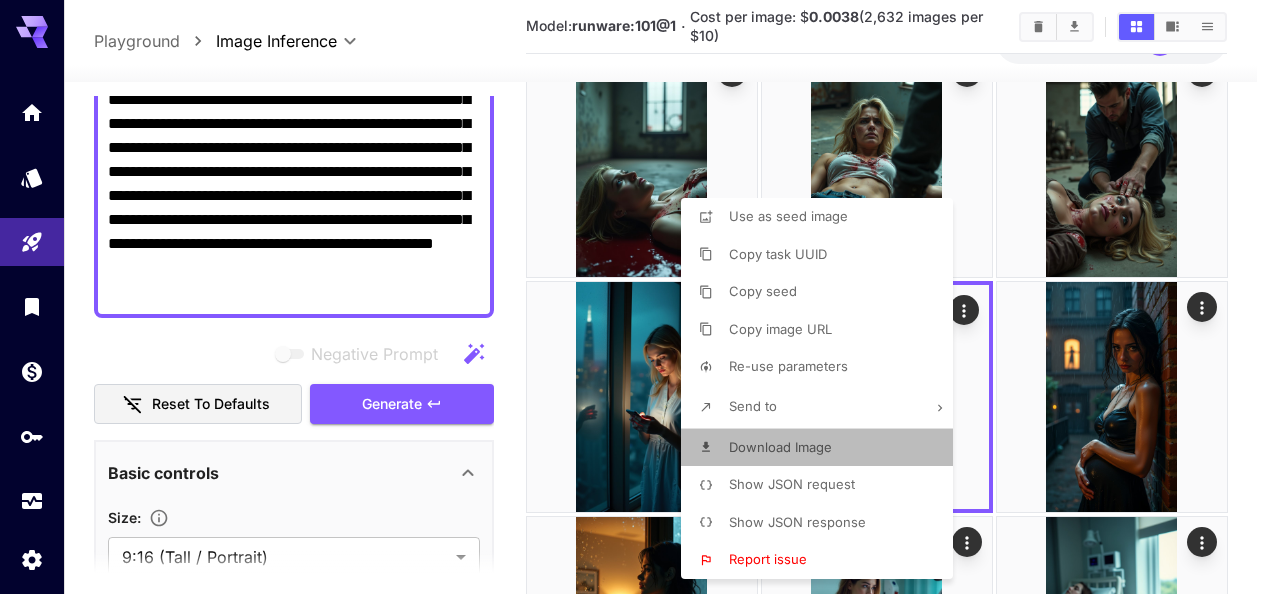 click on "Download Image" at bounding box center [780, 447] 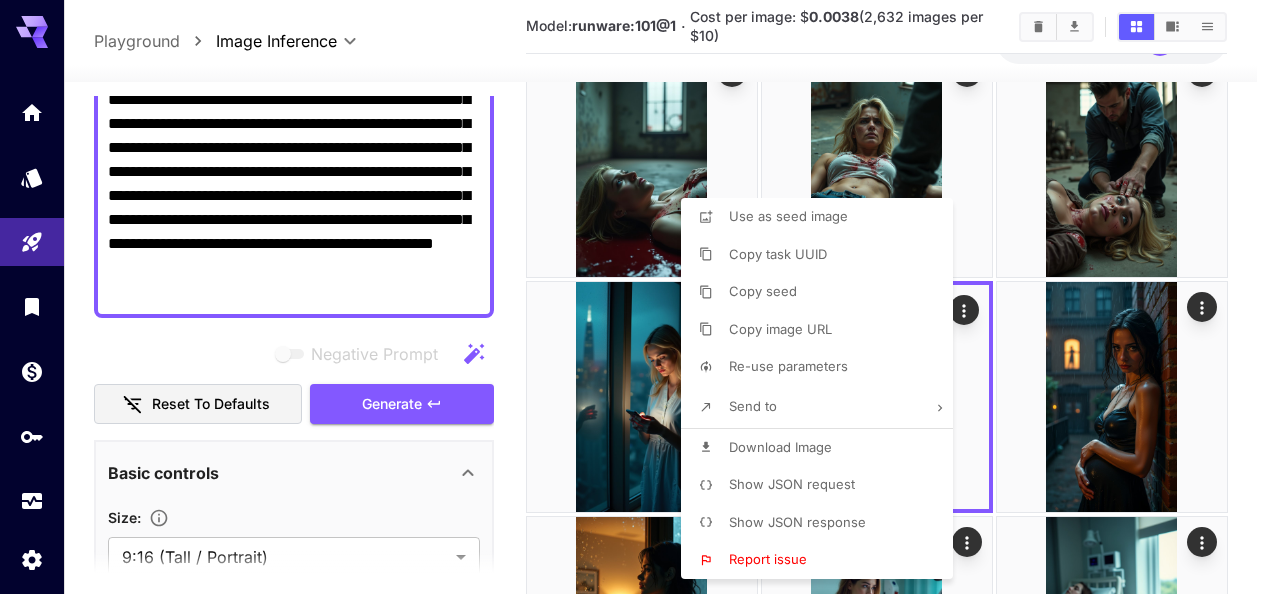 click at bounding box center (636, 297) 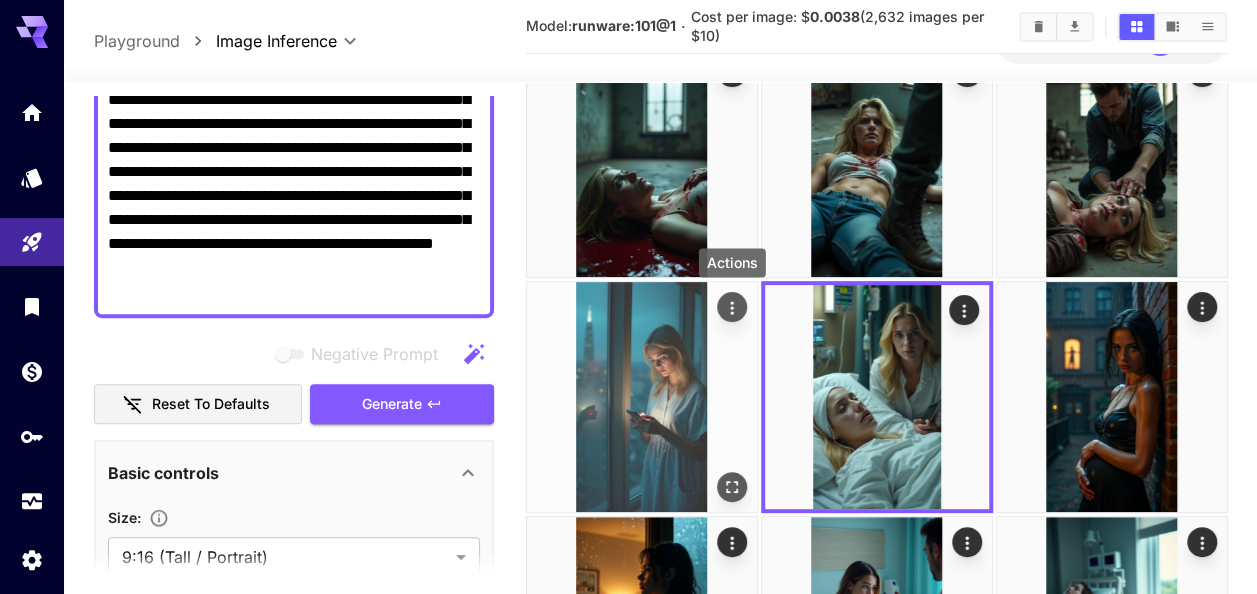 click at bounding box center (731, 307) 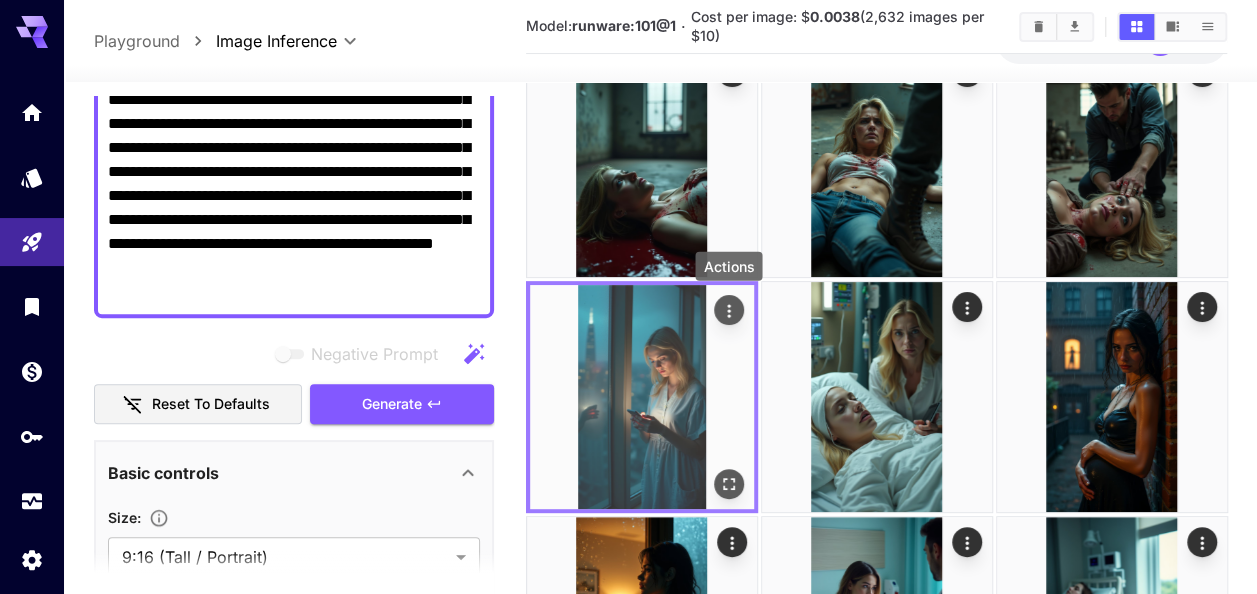 click 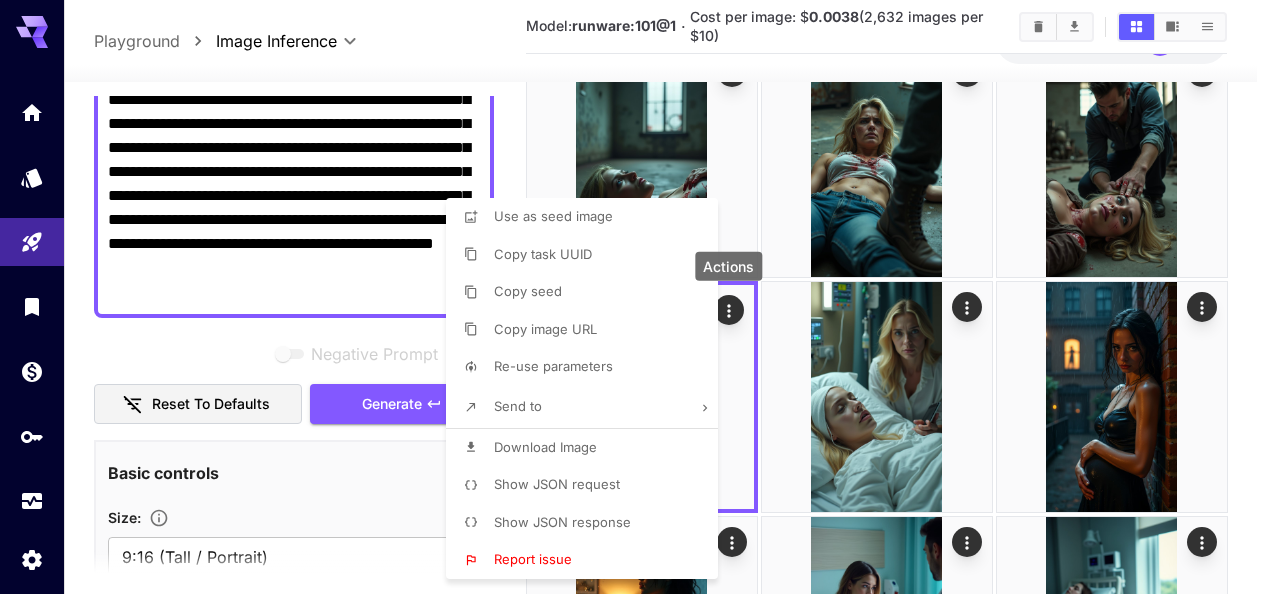 click on "Download Image" at bounding box center (588, 448) 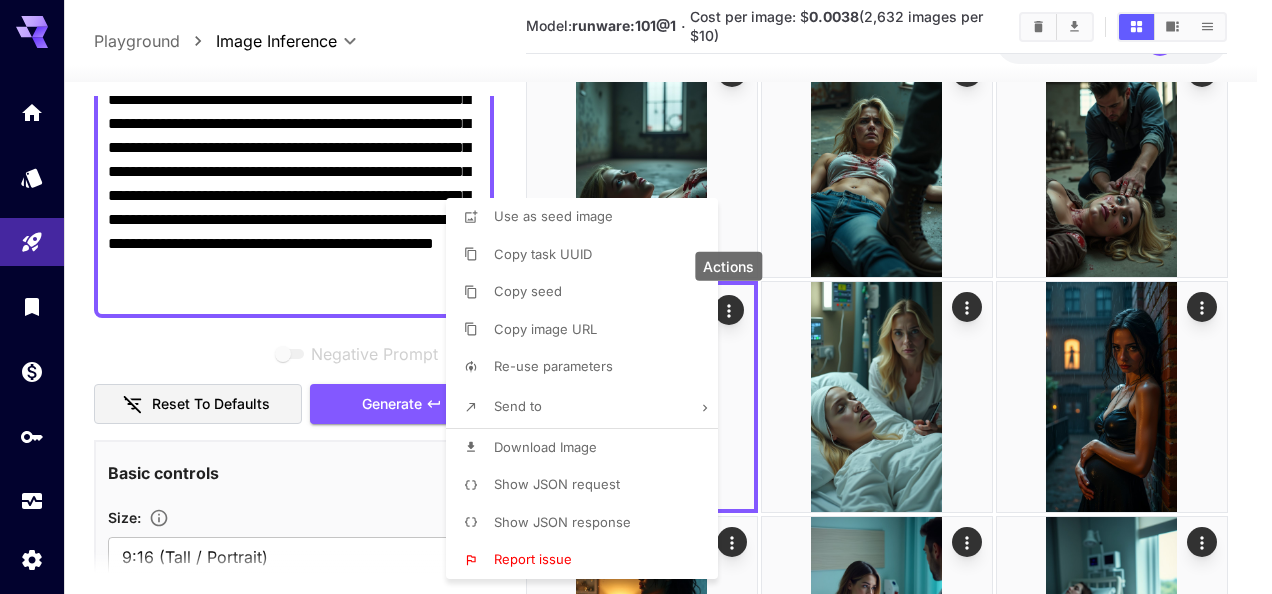 click at bounding box center (636, 297) 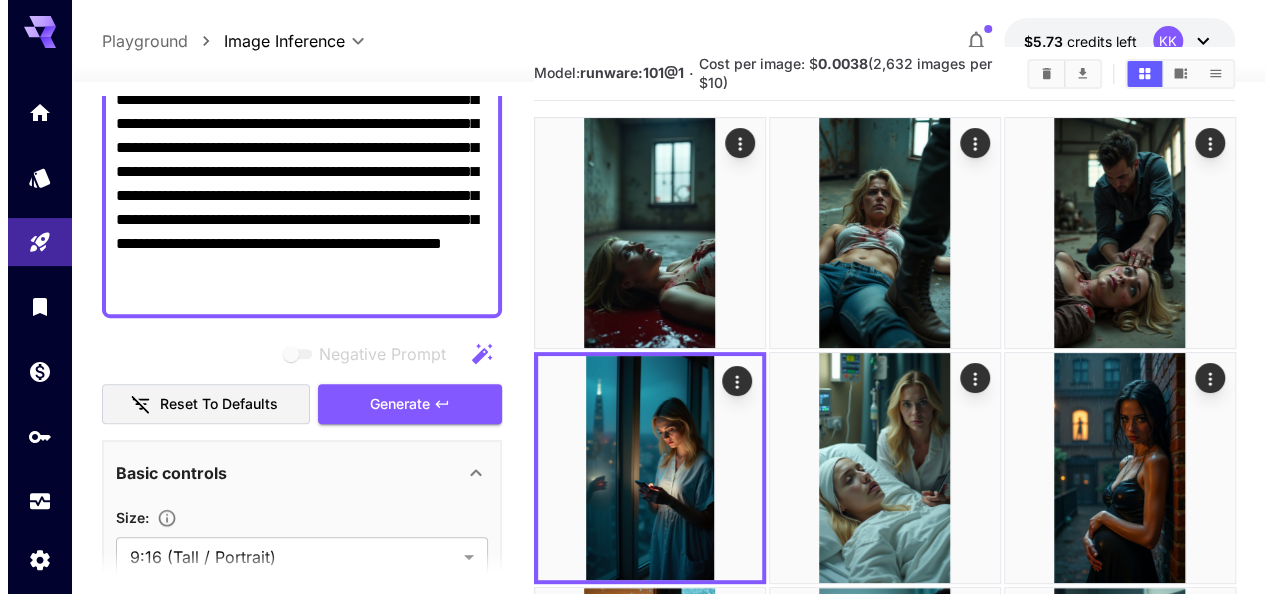 scroll, scrollTop: 0, scrollLeft: 0, axis: both 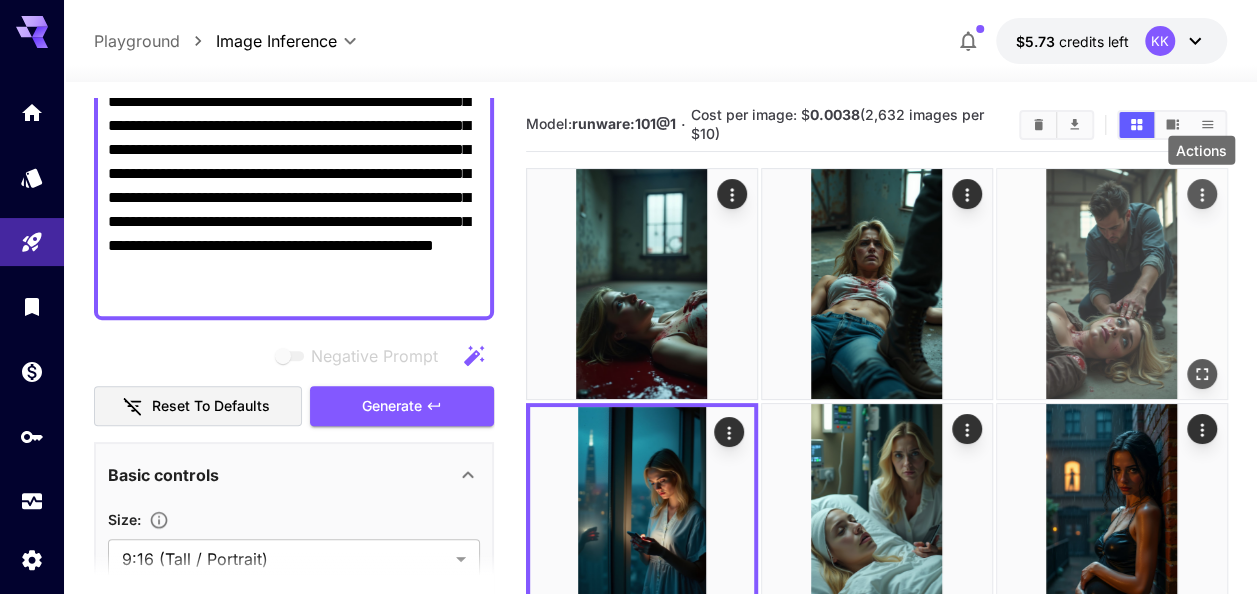 click 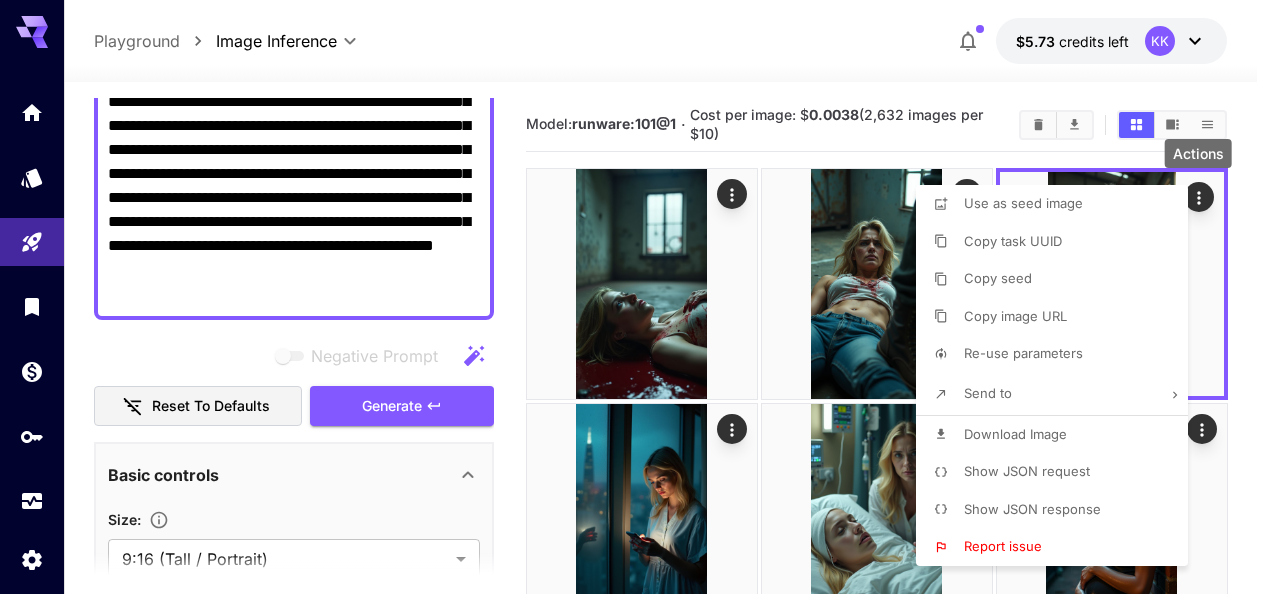 click on "Download Image" at bounding box center (1015, 434) 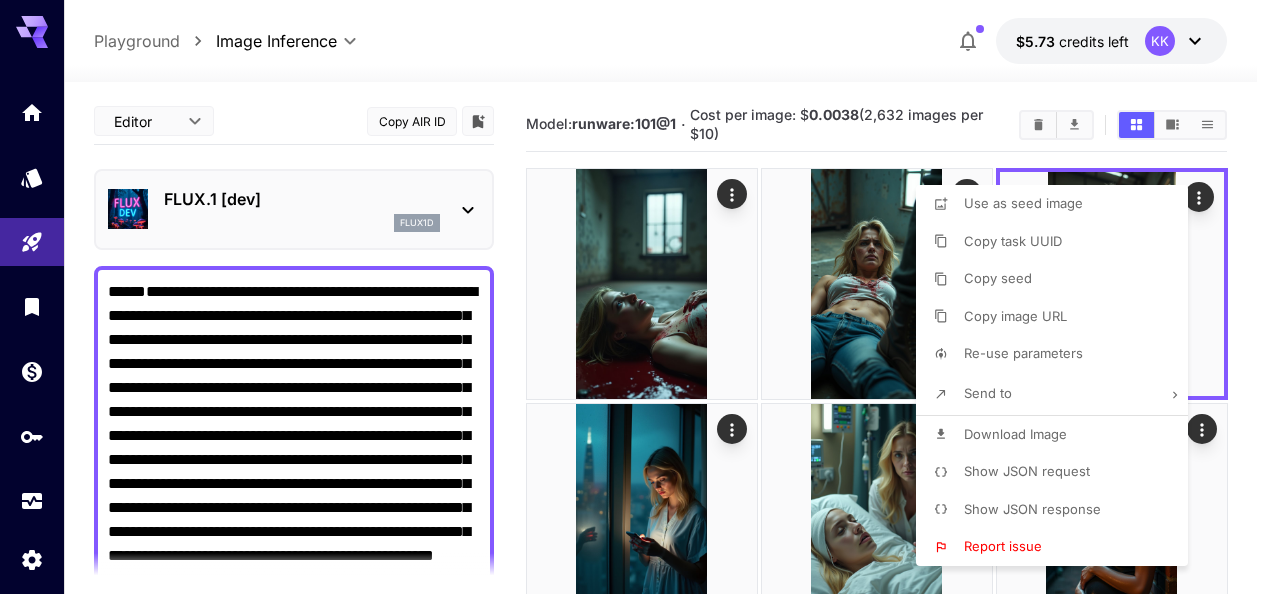 scroll, scrollTop: 0, scrollLeft: 0, axis: both 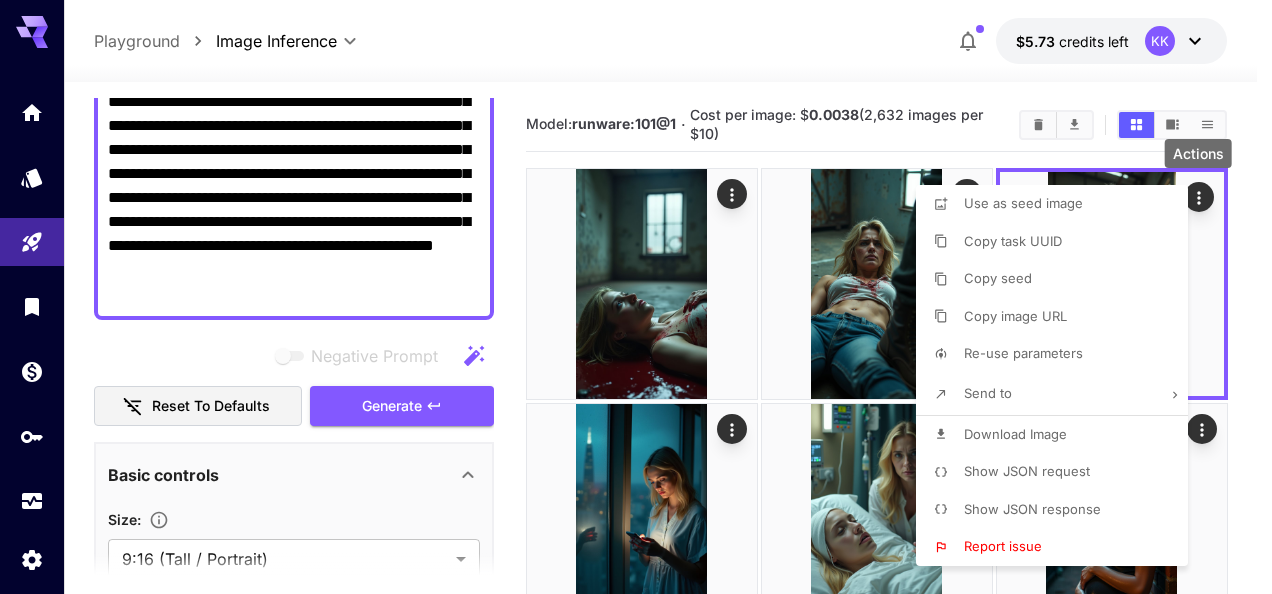 click at bounding box center [636, 297] 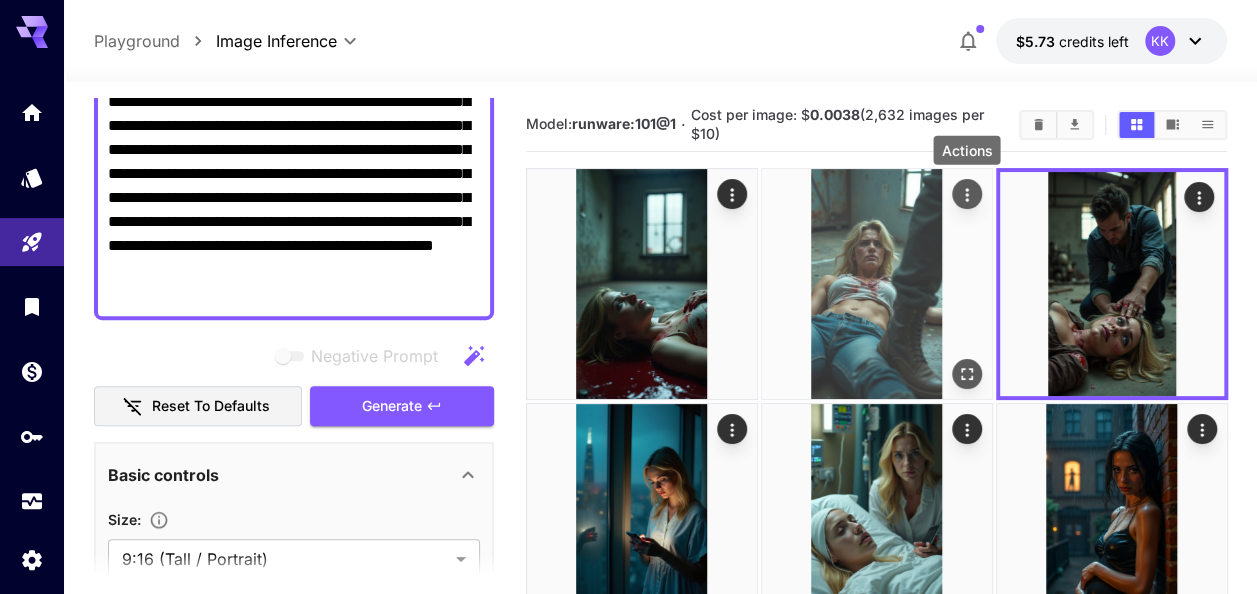 click 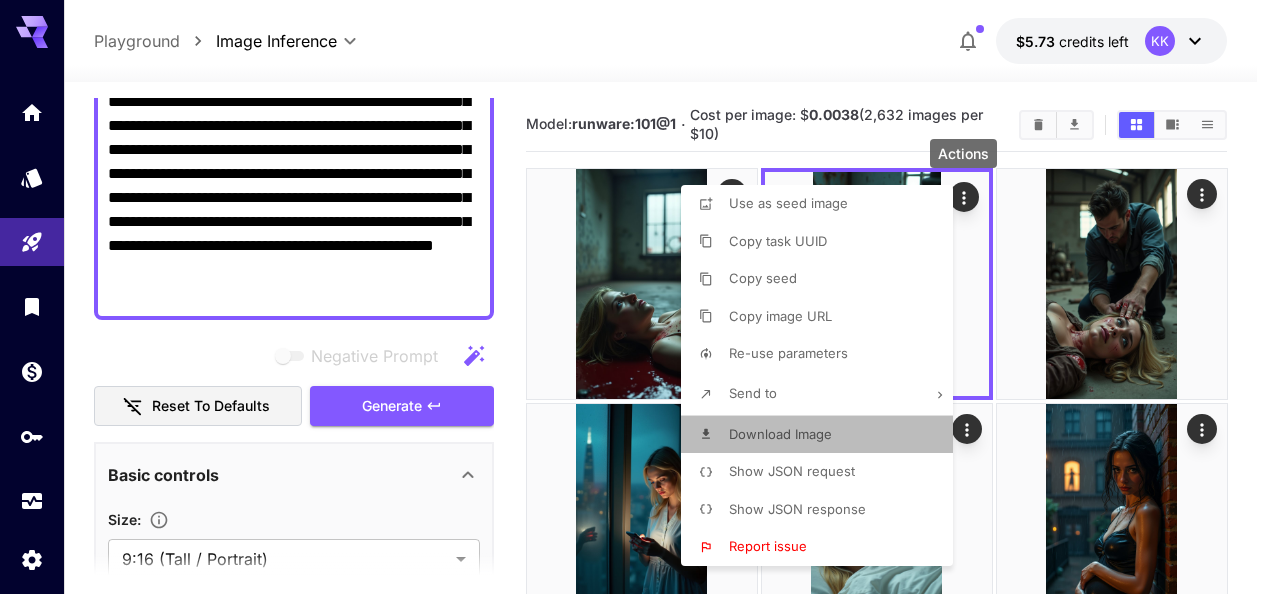 click on "Download Image" at bounding box center [780, 434] 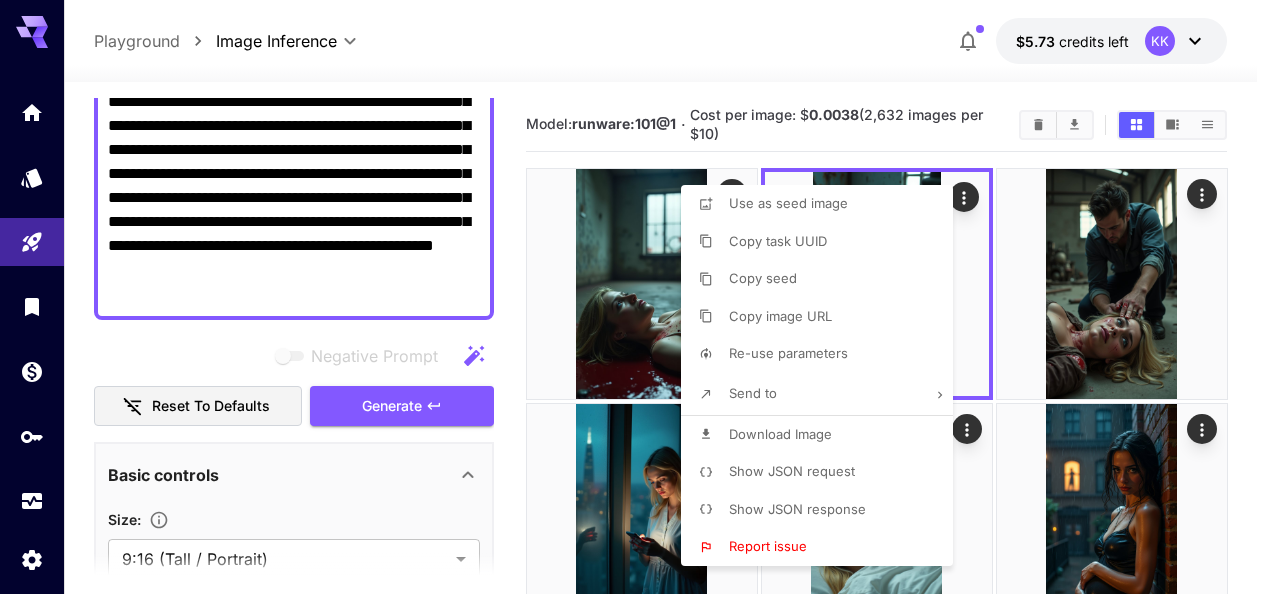 click at bounding box center (636, 297) 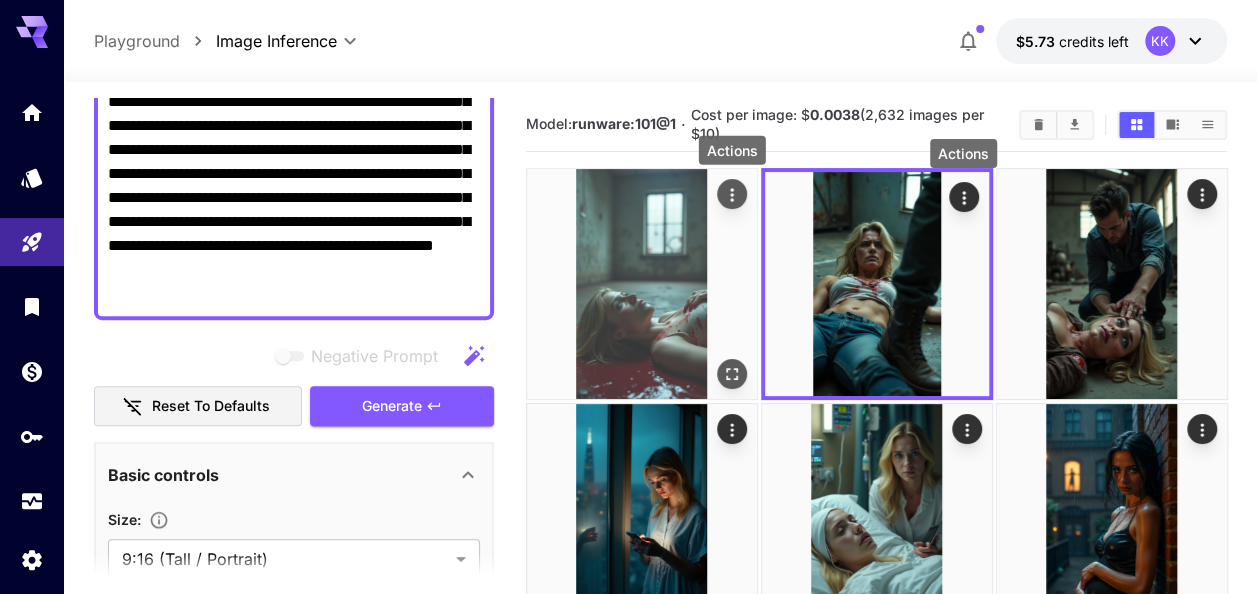 click 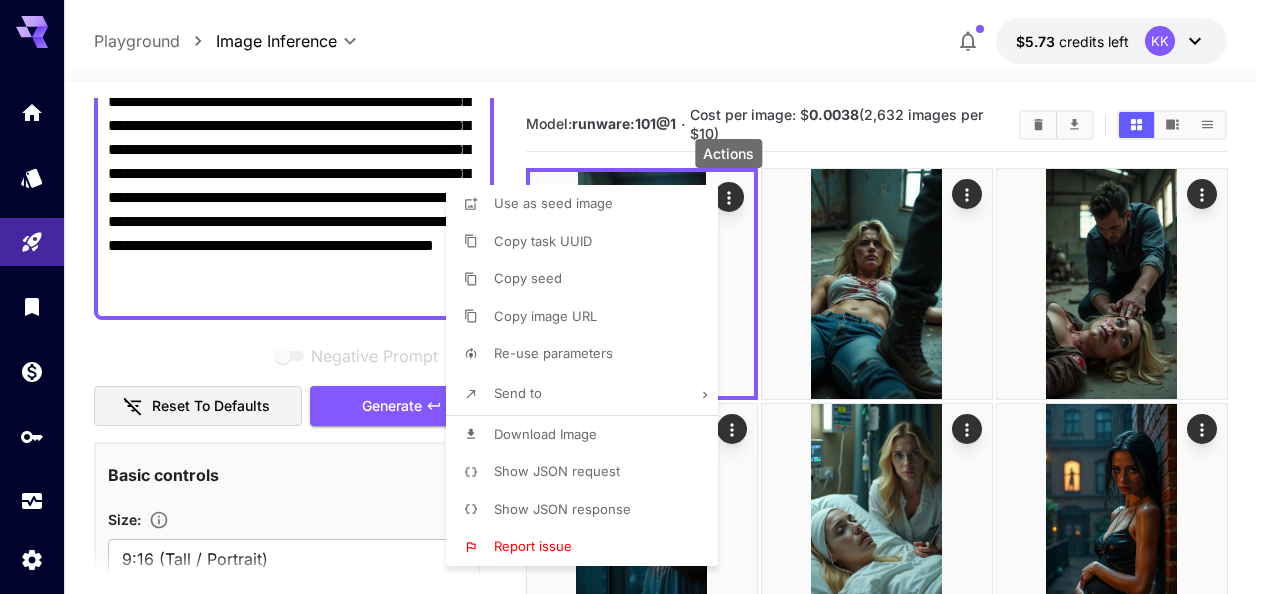 click on "Download Image" at bounding box center [588, 435] 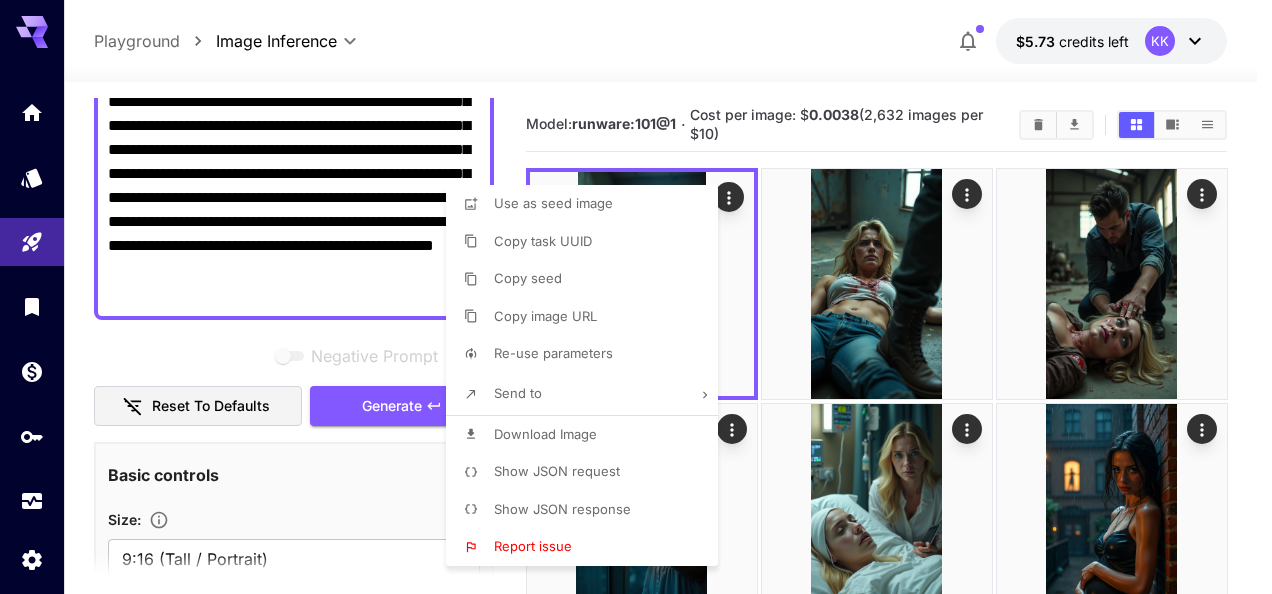 click at bounding box center (636, 297) 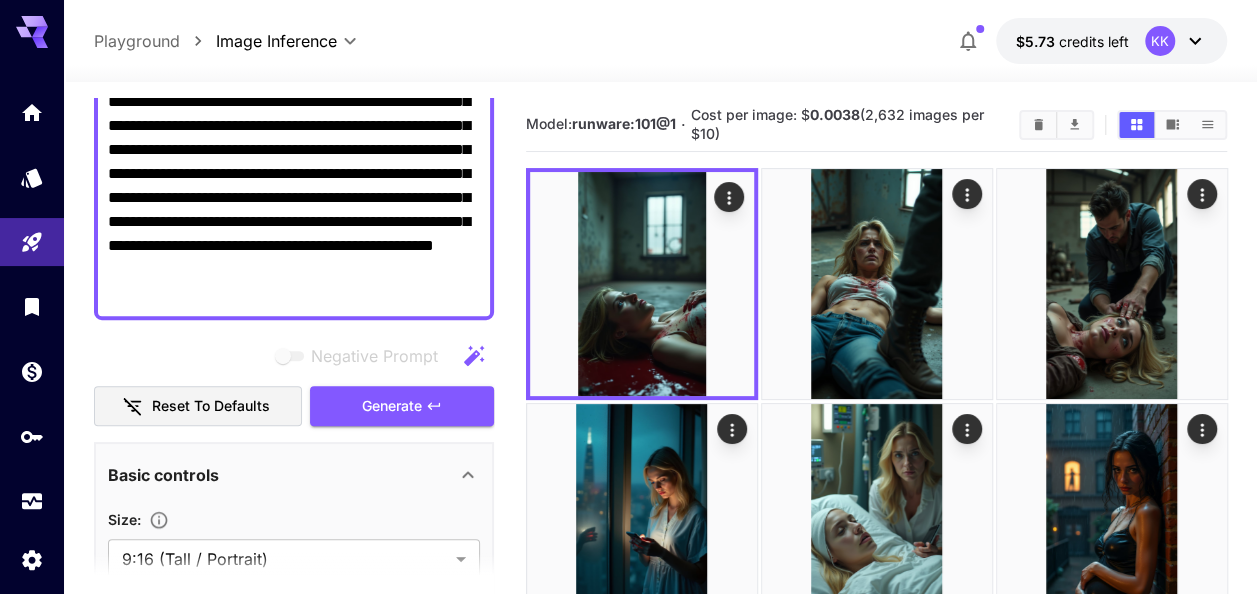 click on "**********" at bounding box center [294, 138] 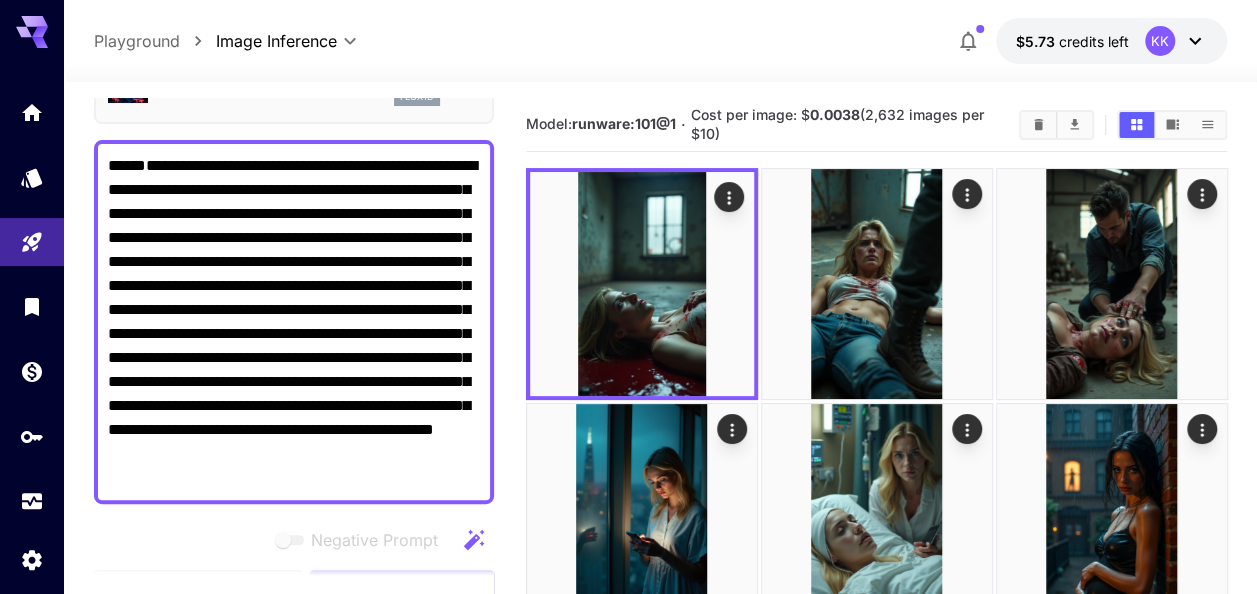scroll, scrollTop: 0, scrollLeft: 0, axis: both 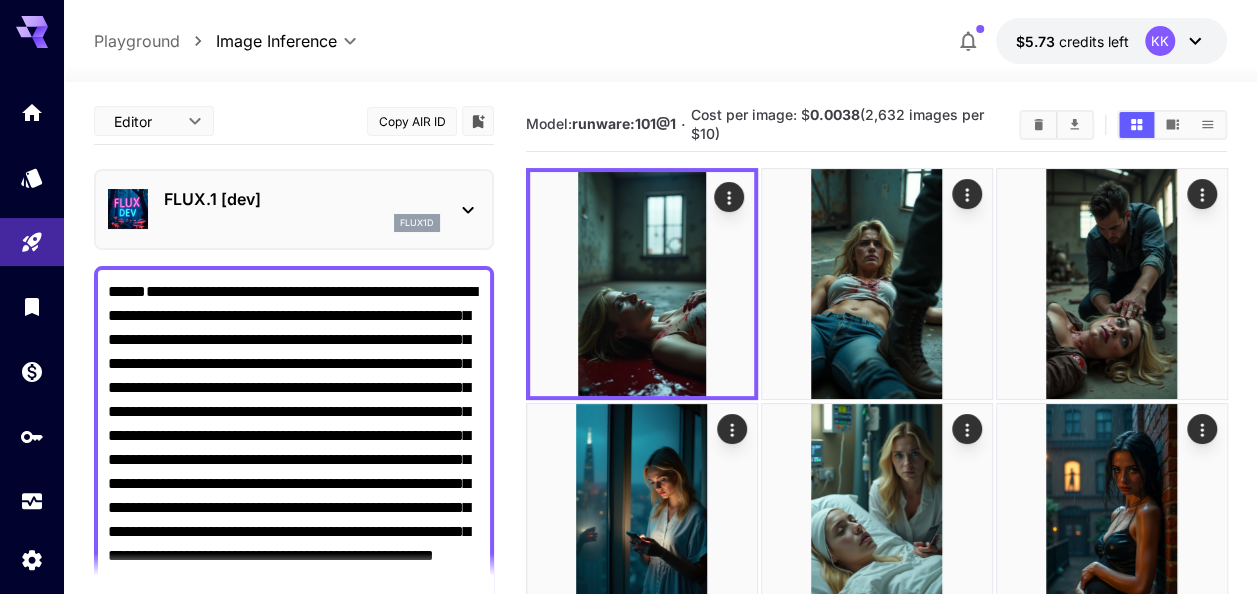 drag, startPoint x: 439, startPoint y: 294, endPoint x: 66, endPoint y: 62, distance: 439.26416 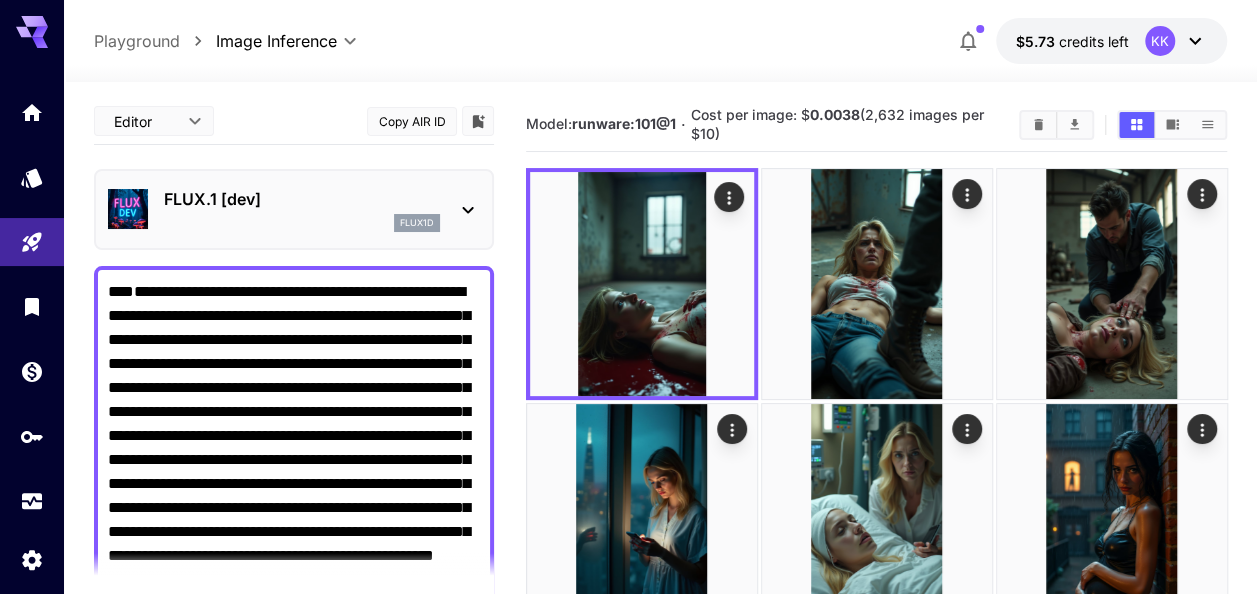 scroll, scrollTop: 8, scrollLeft: 0, axis: vertical 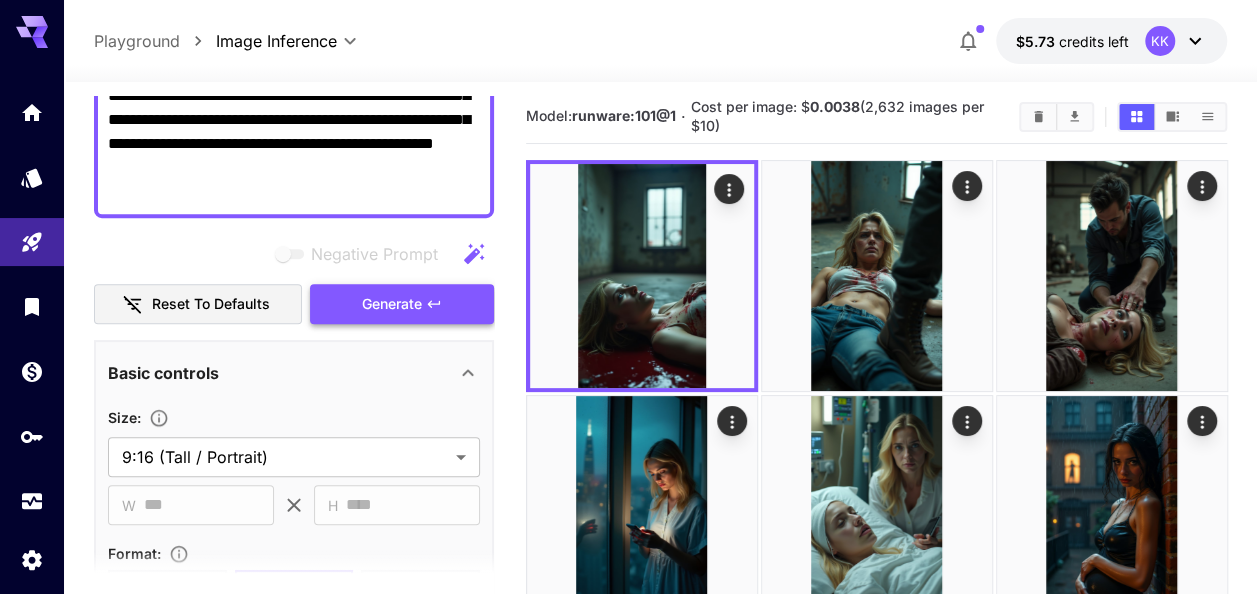type on "**********" 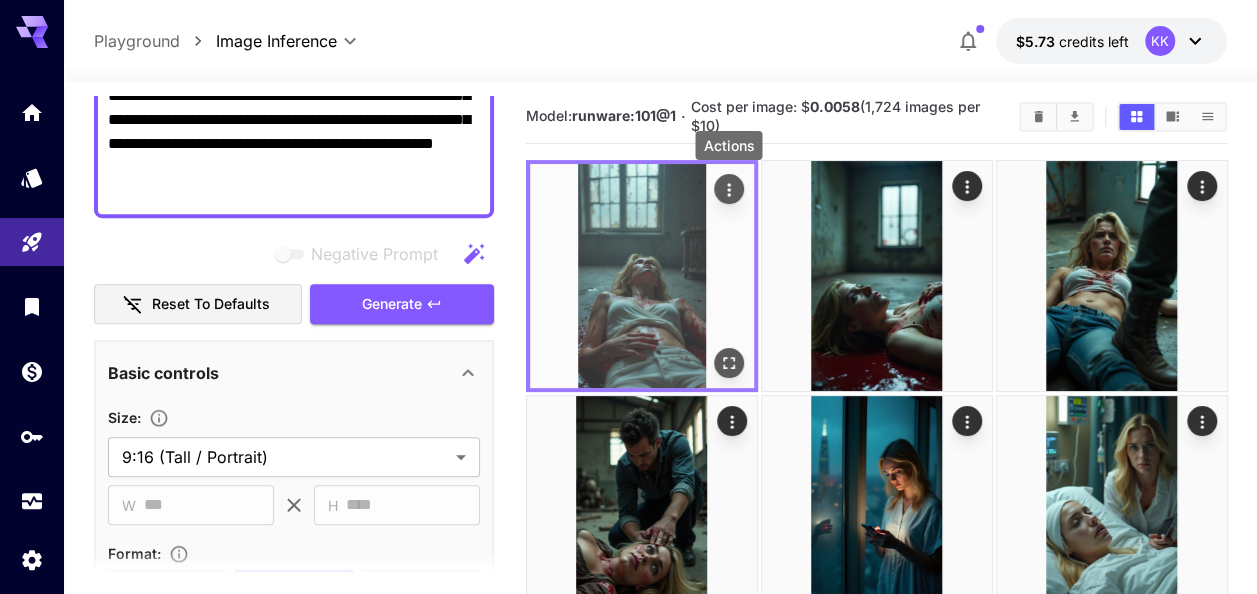 click 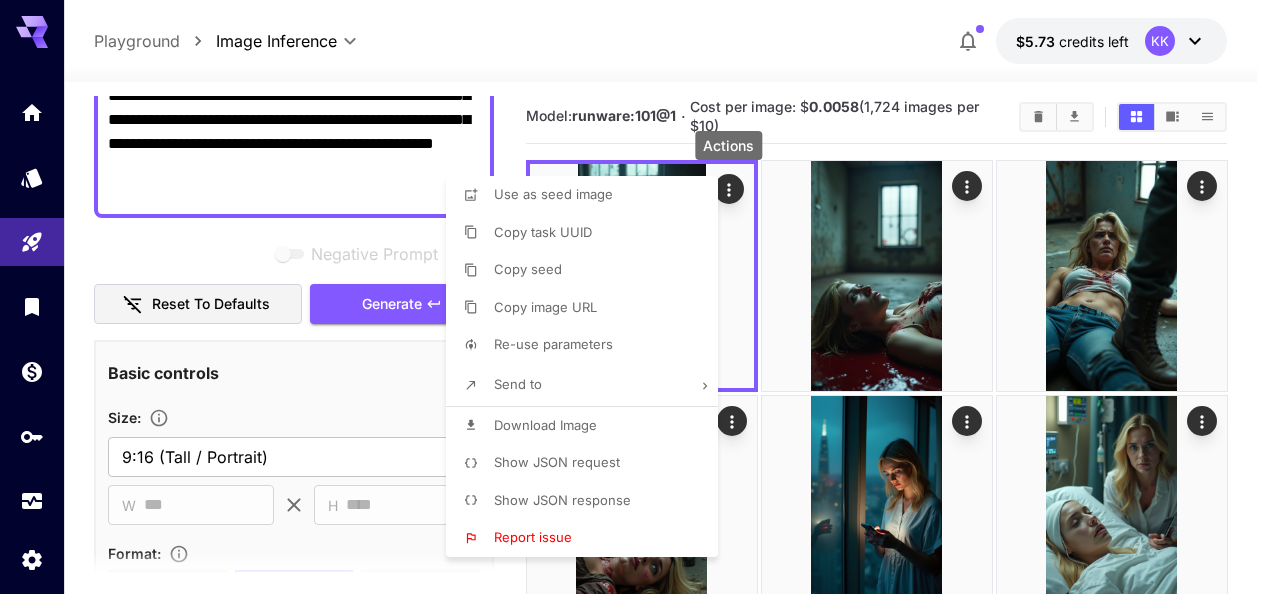 click on "Download Image" at bounding box center [588, 426] 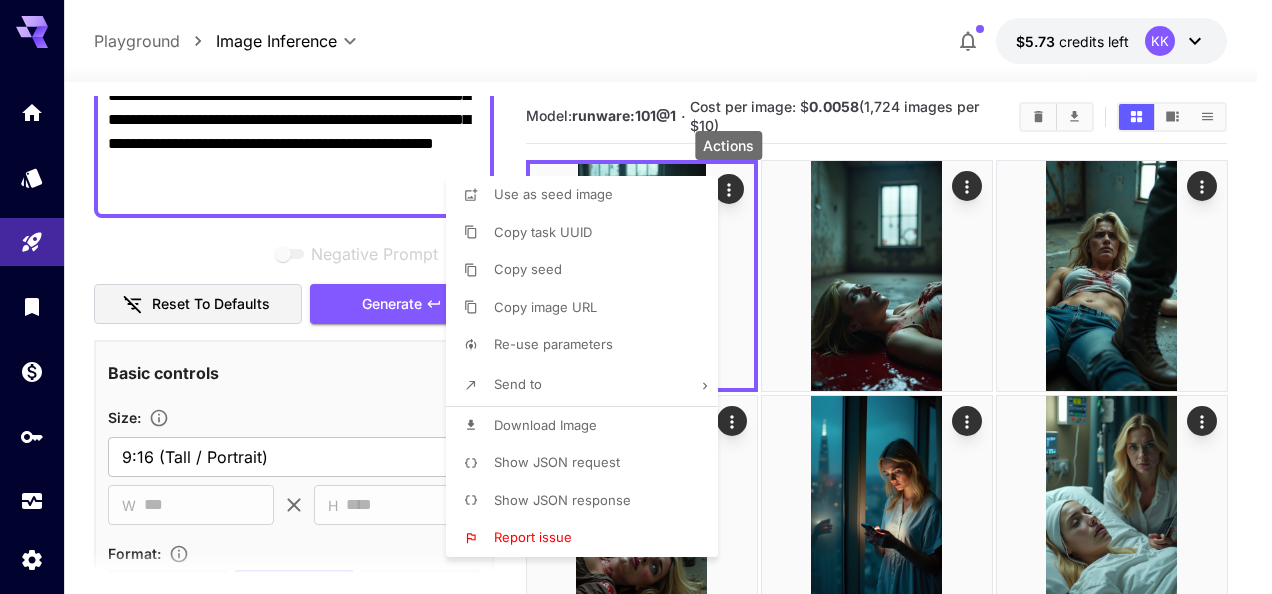 click at bounding box center [636, 297] 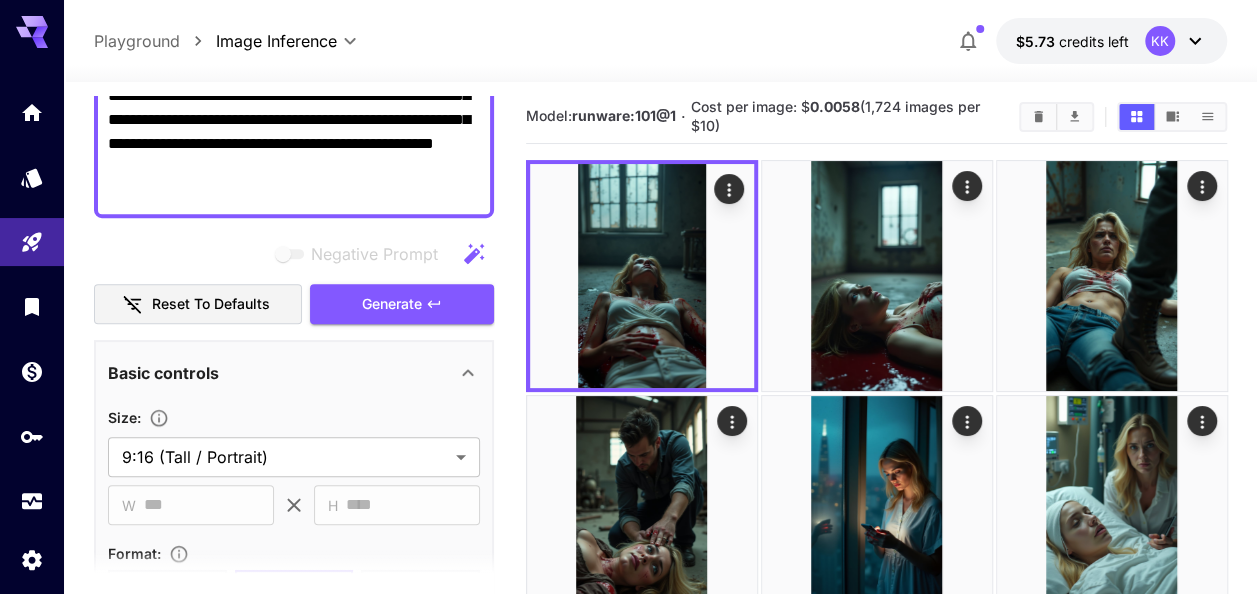 click on "**********" at bounding box center [628, 3862] 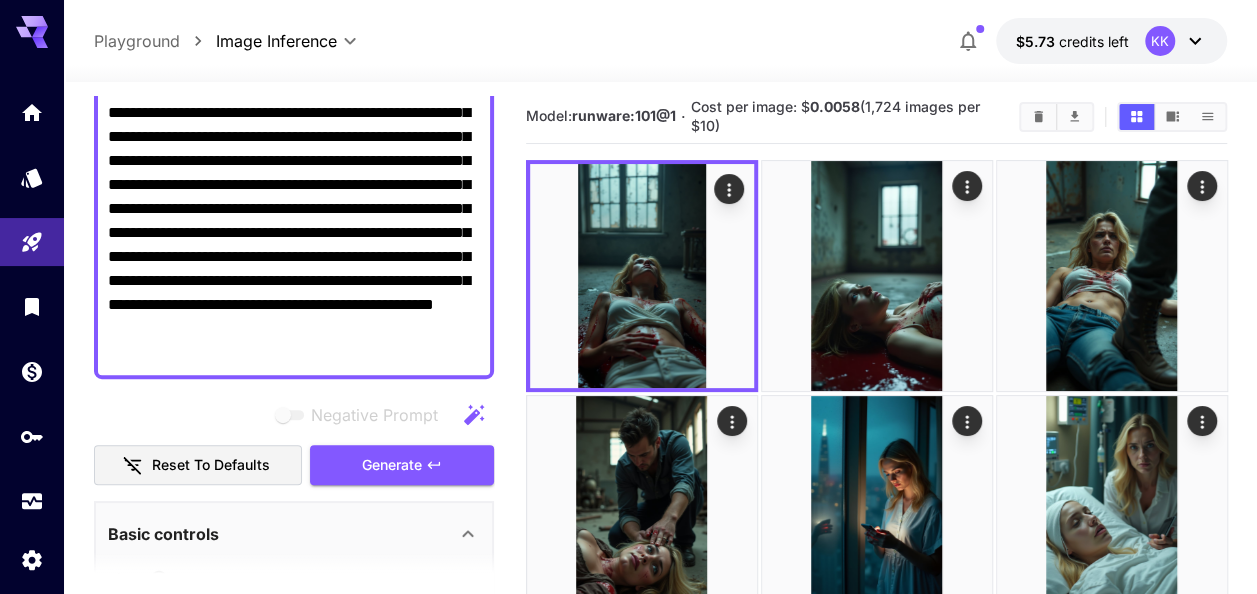scroll, scrollTop: 0, scrollLeft: 0, axis: both 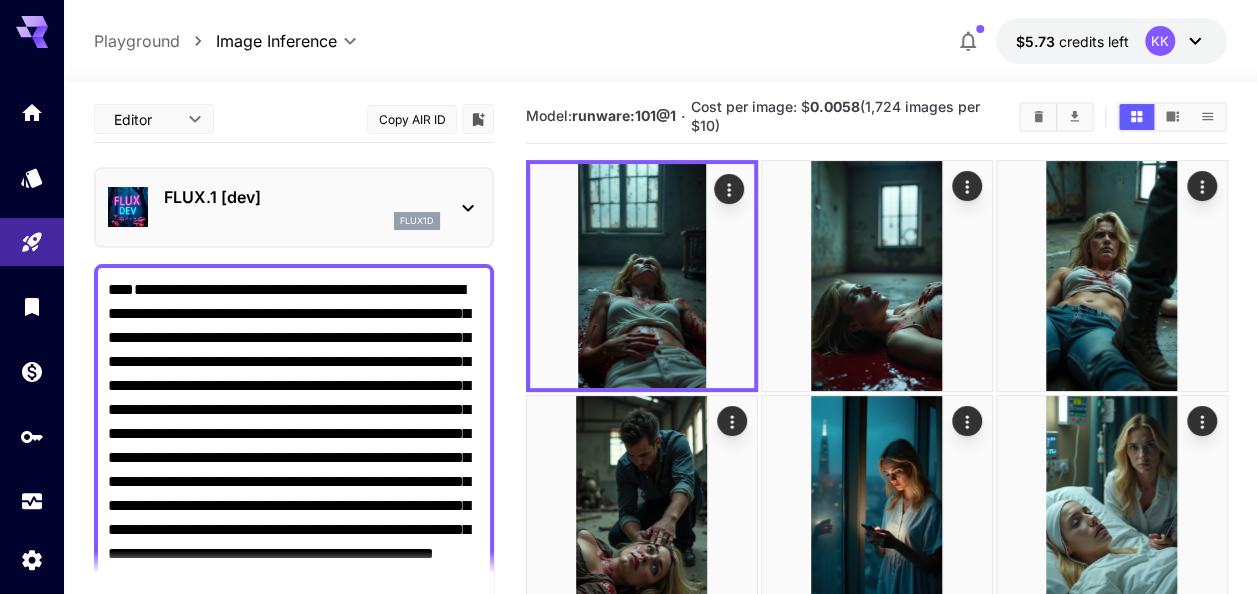 drag, startPoint x: 431, startPoint y: 191, endPoint x: 82, endPoint y: 49, distance: 376.78244 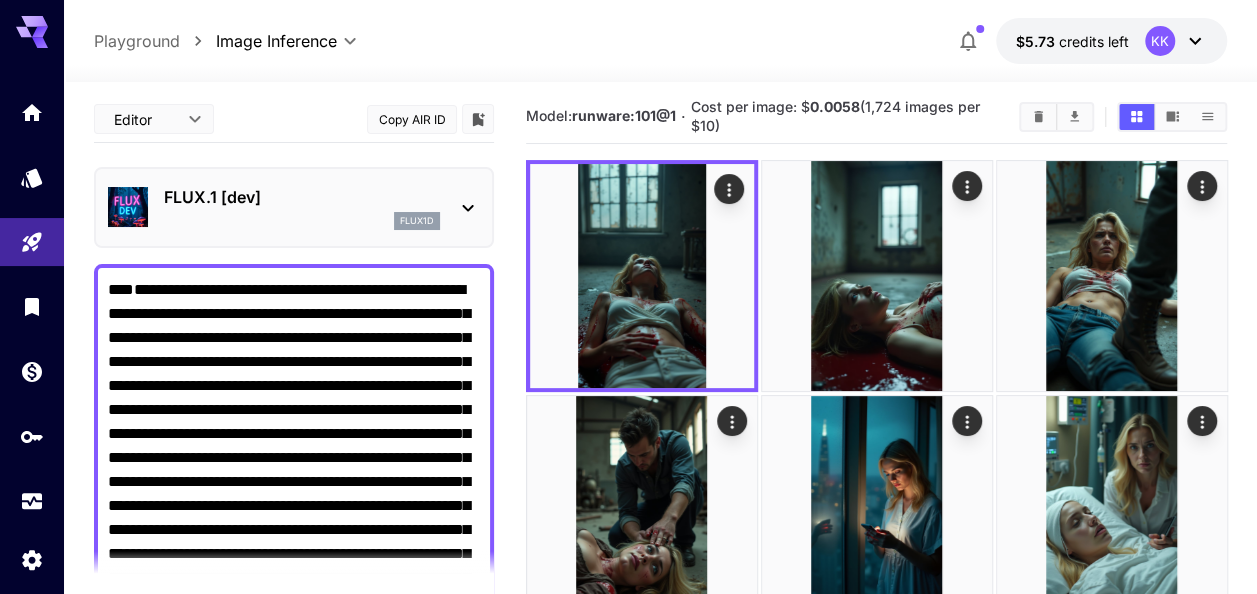 scroll, scrollTop: 82, scrollLeft: 0, axis: vertical 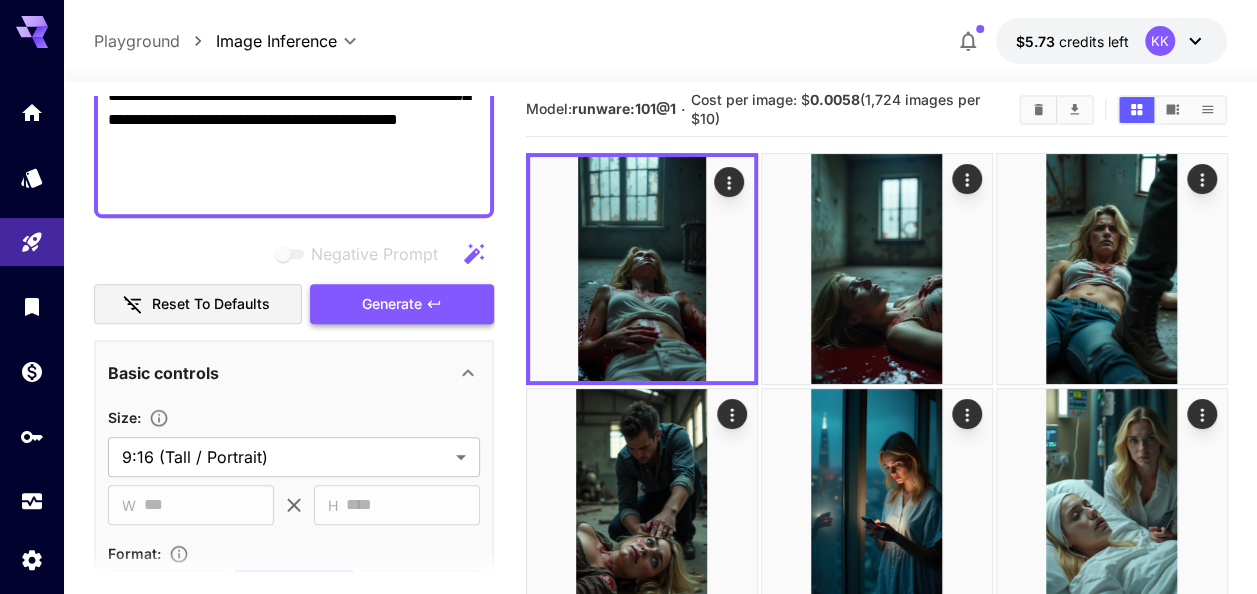 type on "**********" 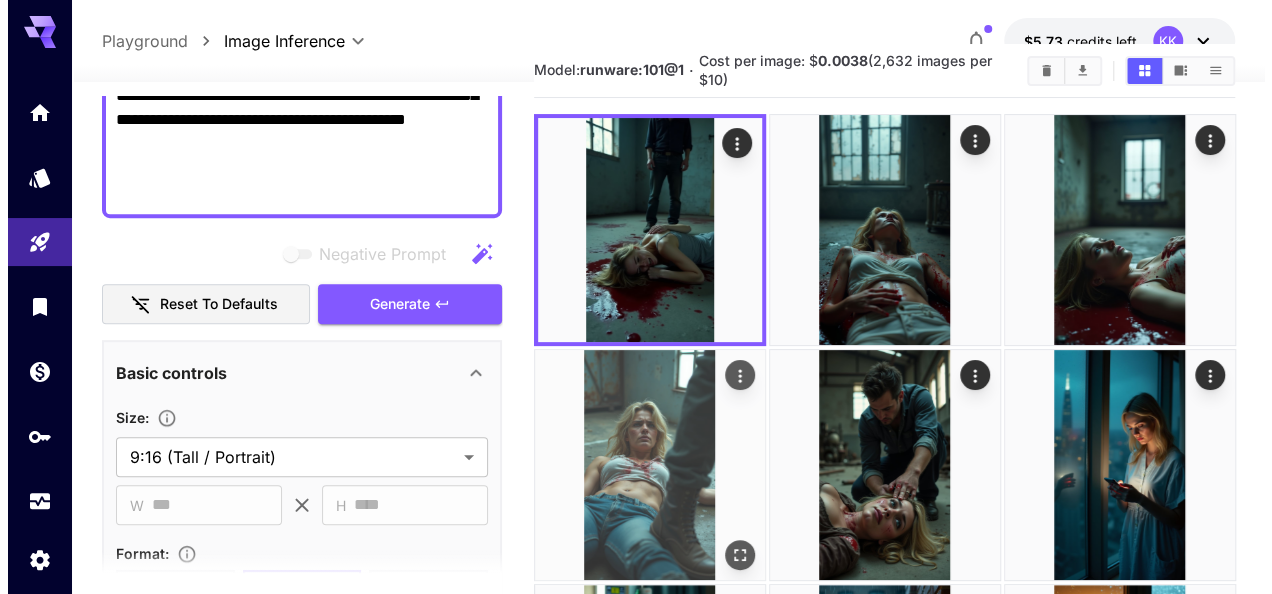 scroll, scrollTop: 0, scrollLeft: 0, axis: both 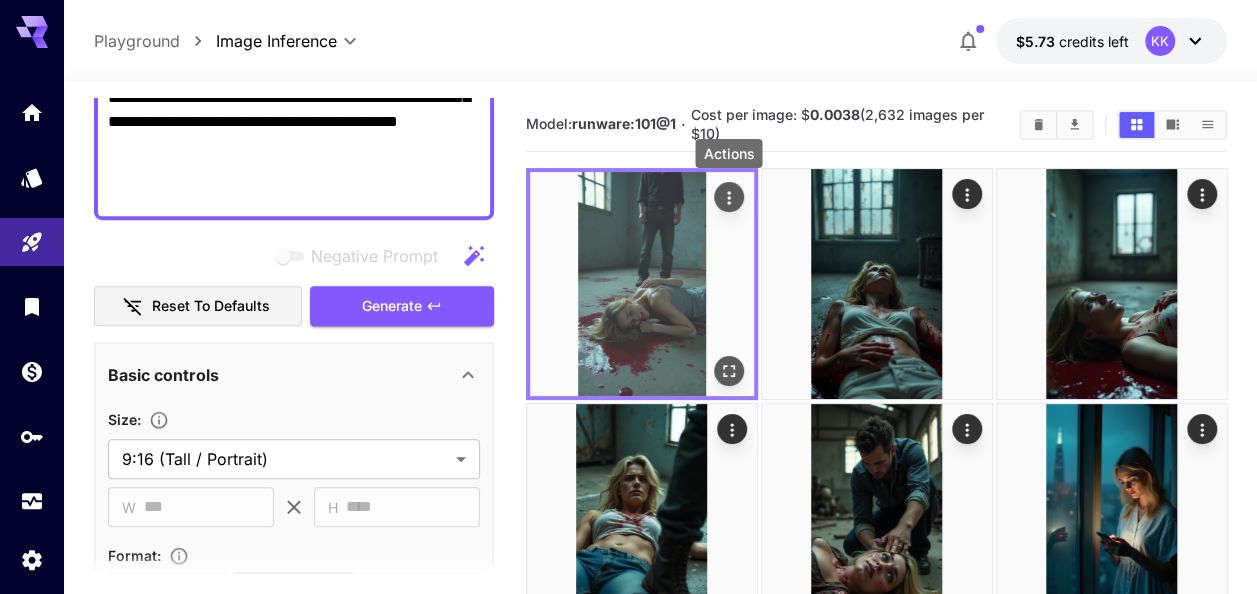 click 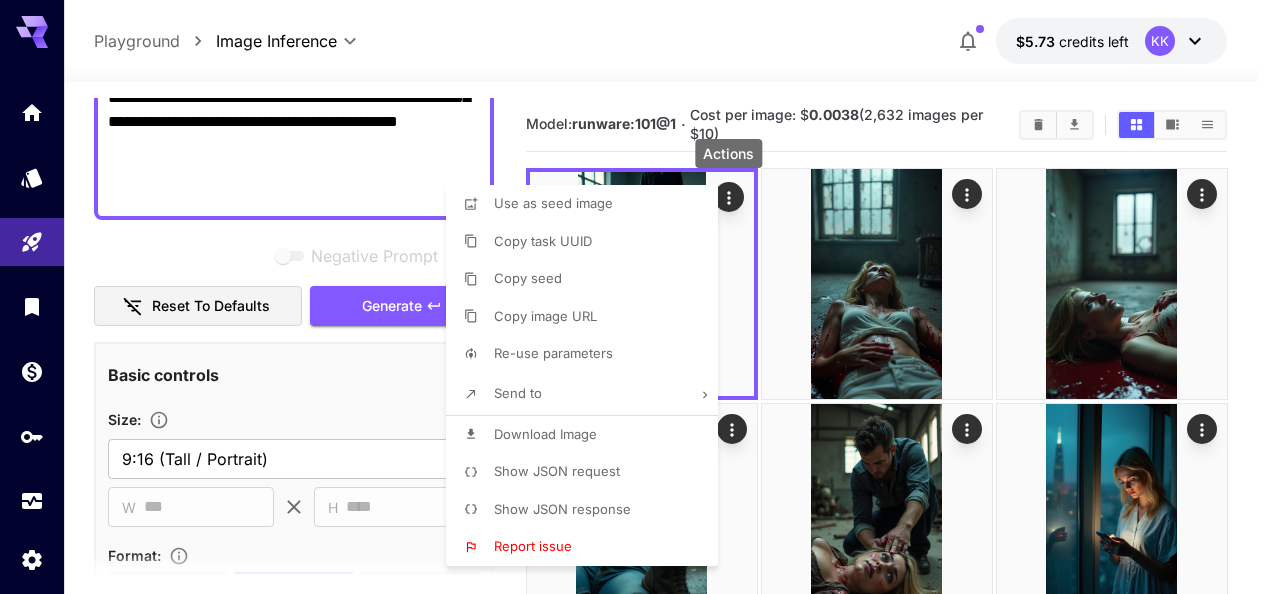 click on "Download Image" at bounding box center (588, 435) 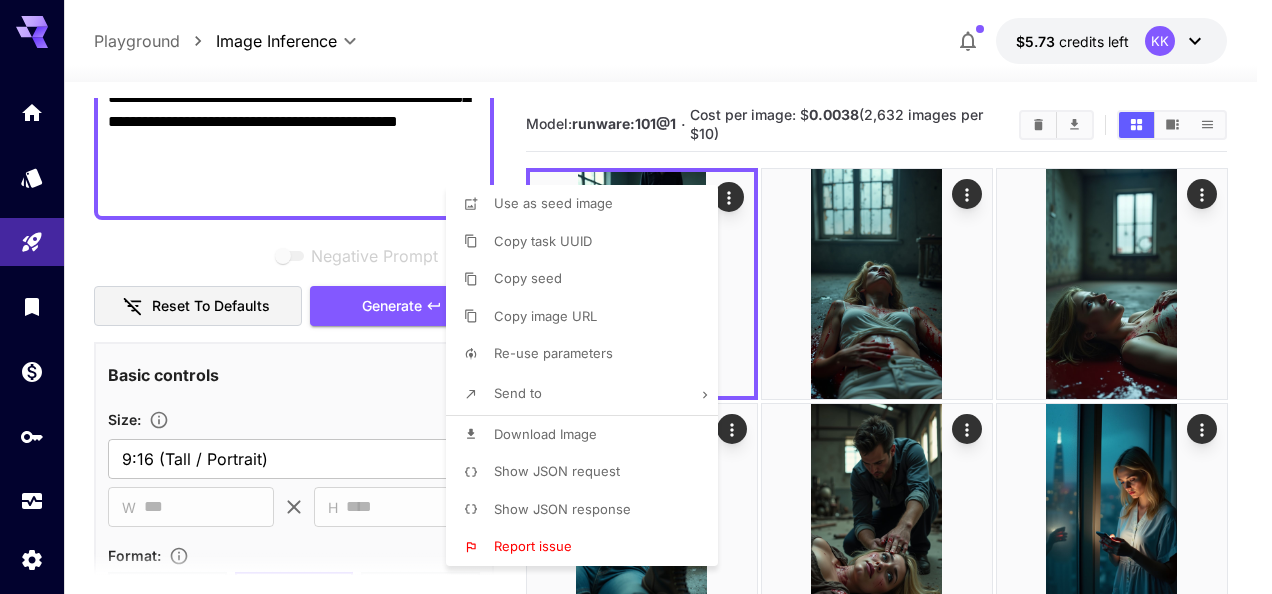 click at bounding box center (636, 297) 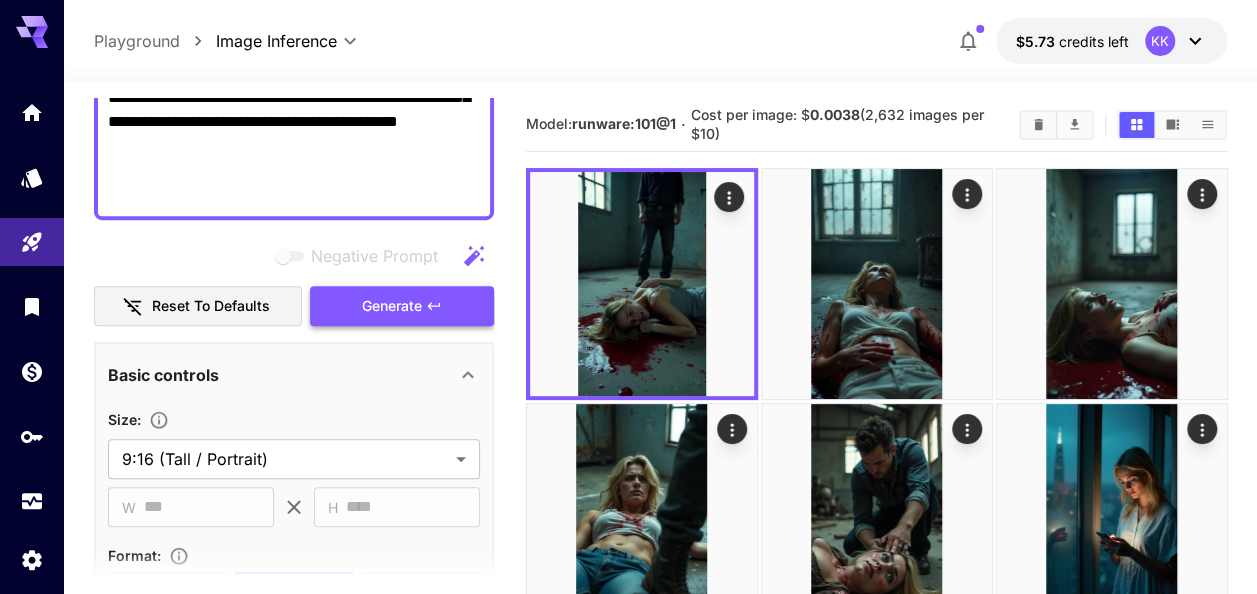 click on "Generate" at bounding box center [392, 306] 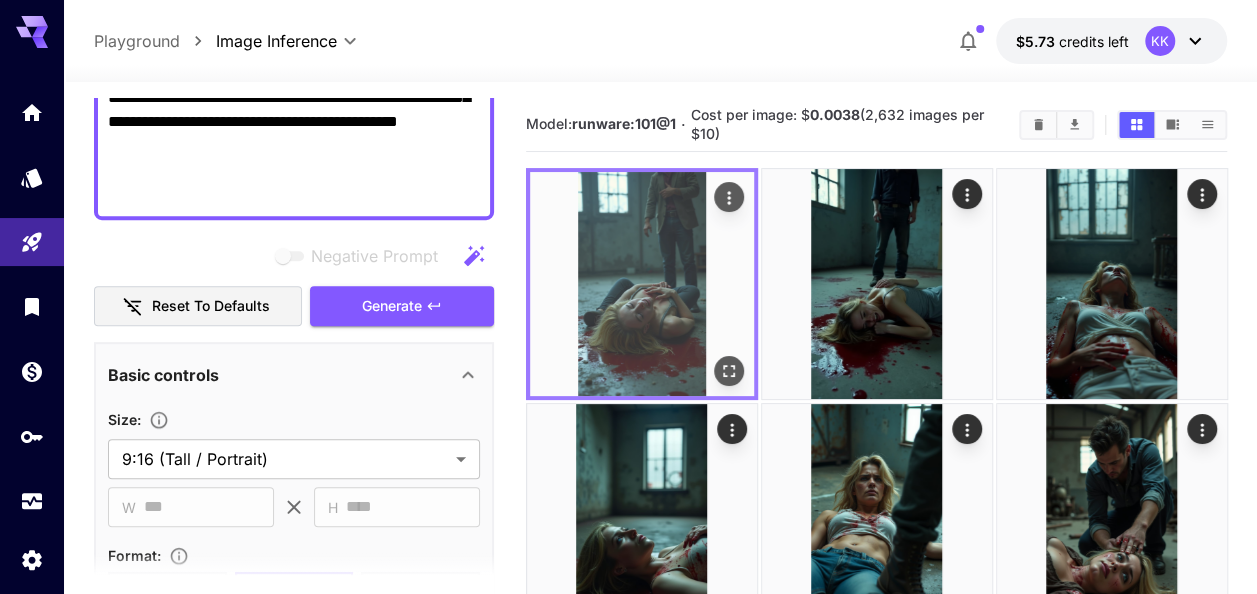 click 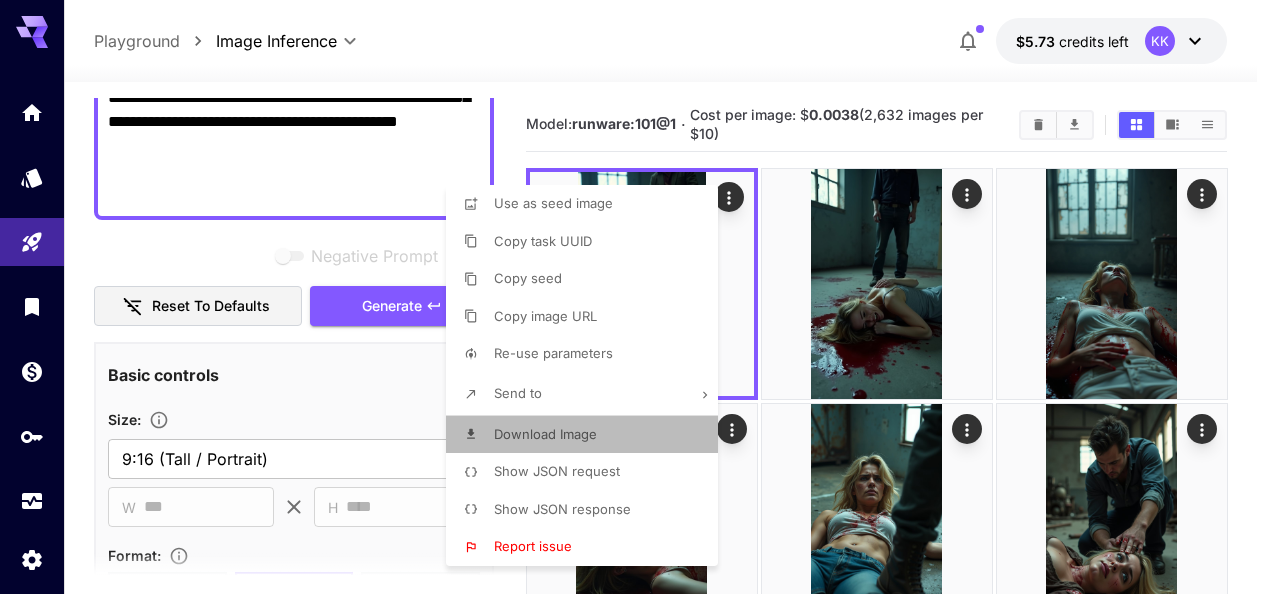 click on "Download Image" at bounding box center [545, 434] 